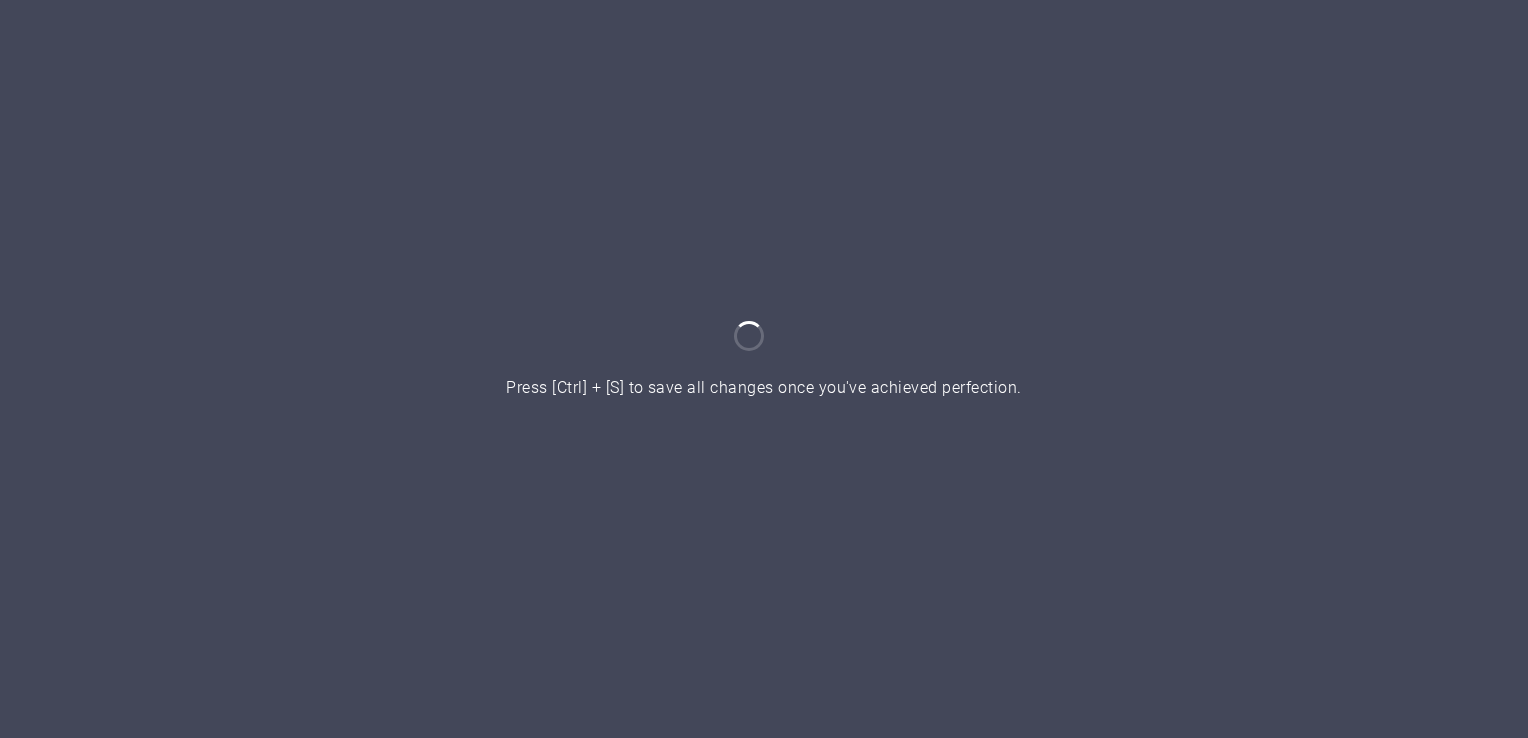 scroll, scrollTop: 0, scrollLeft: 0, axis: both 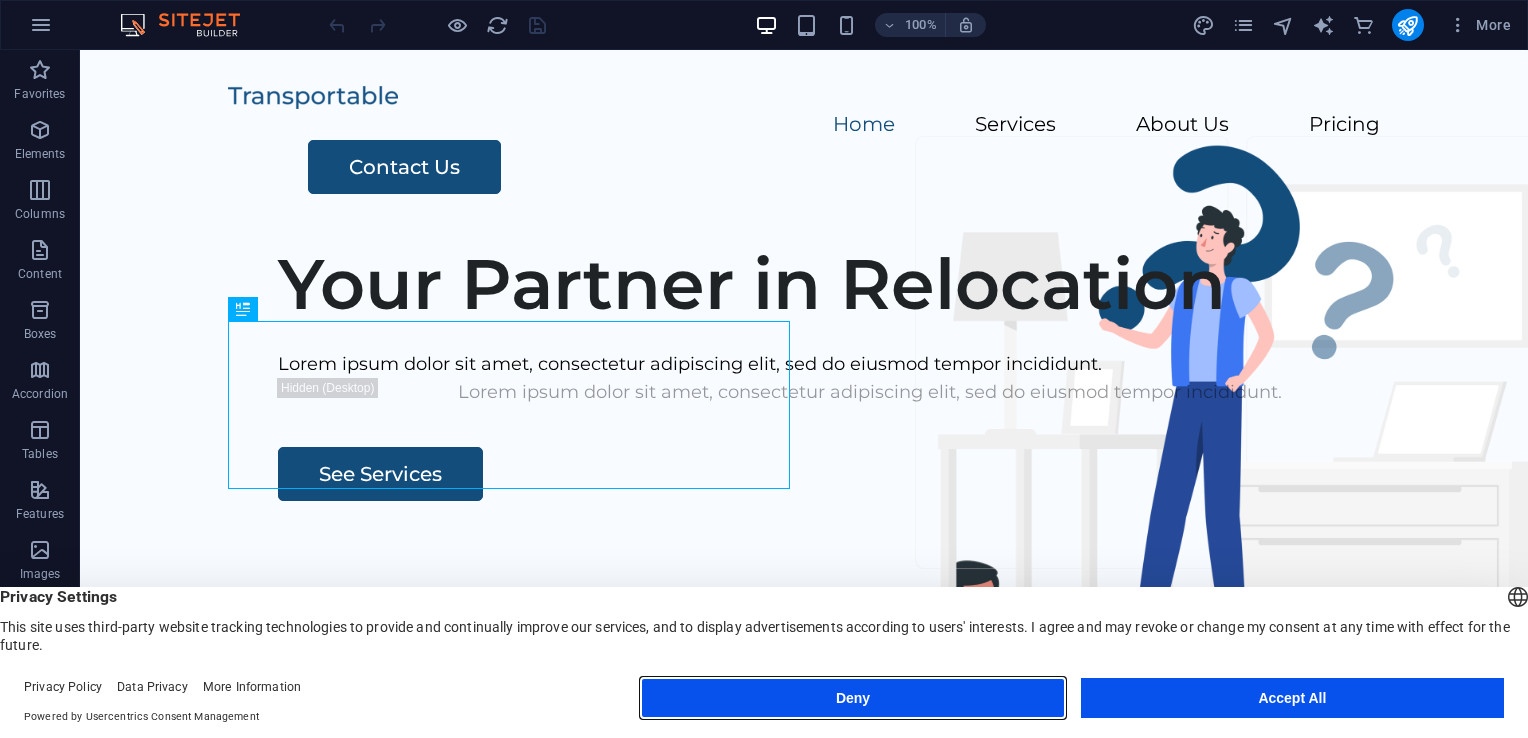 click on "Deny" at bounding box center (852, 698) 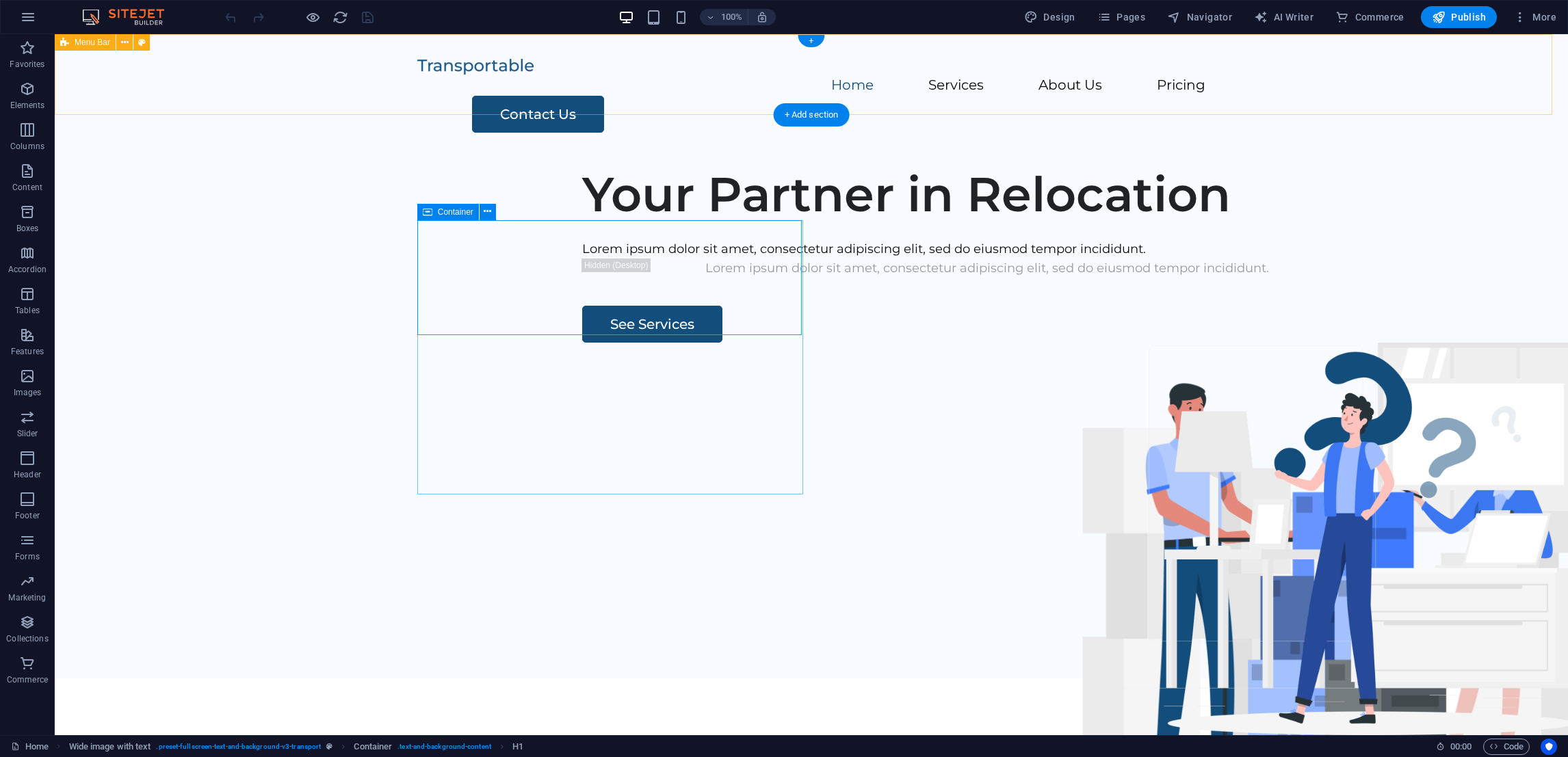 click on "Home Services About Us Pricing Contact Us" at bounding box center (811, 94) 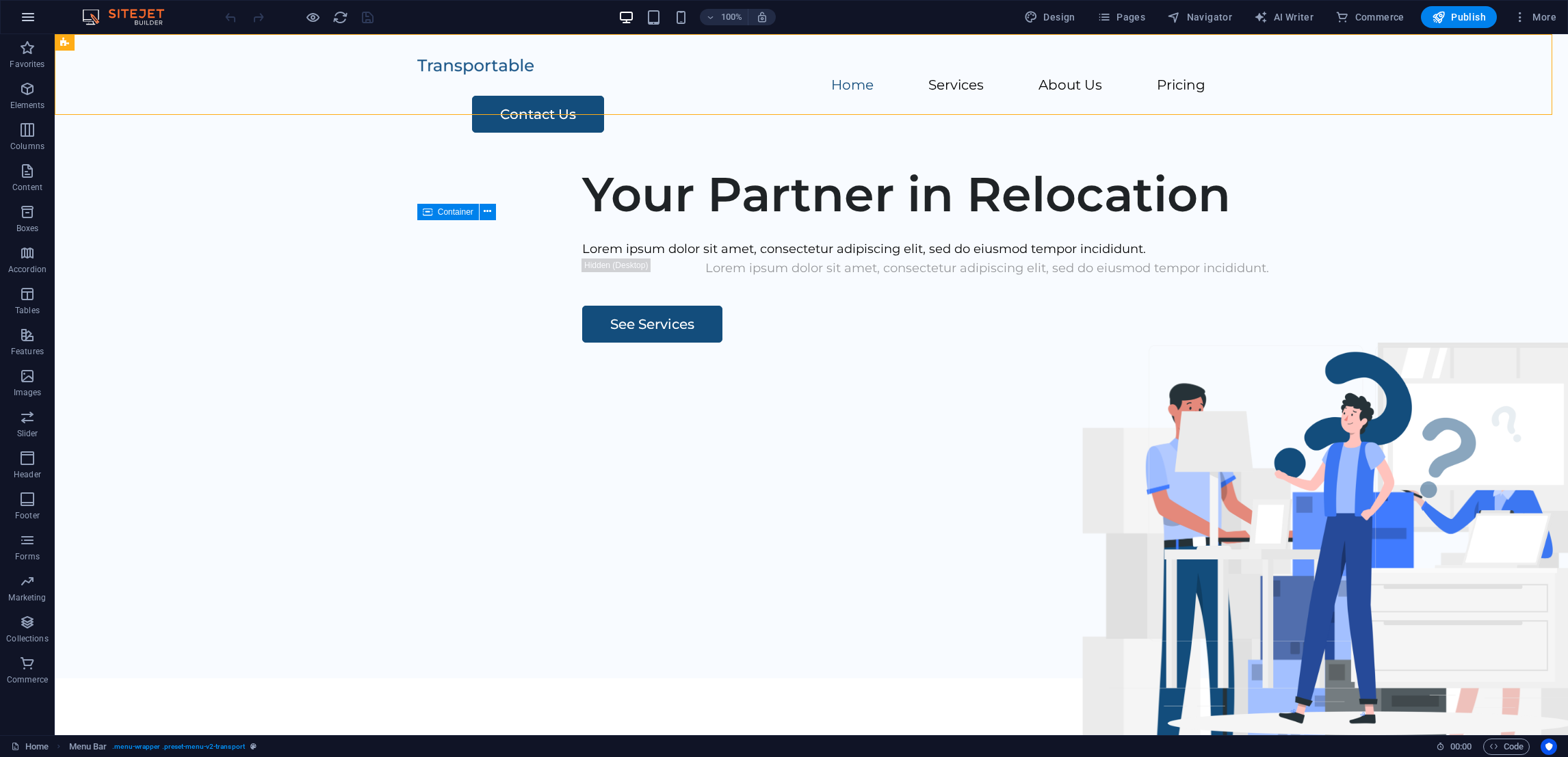 click at bounding box center [28, 17] 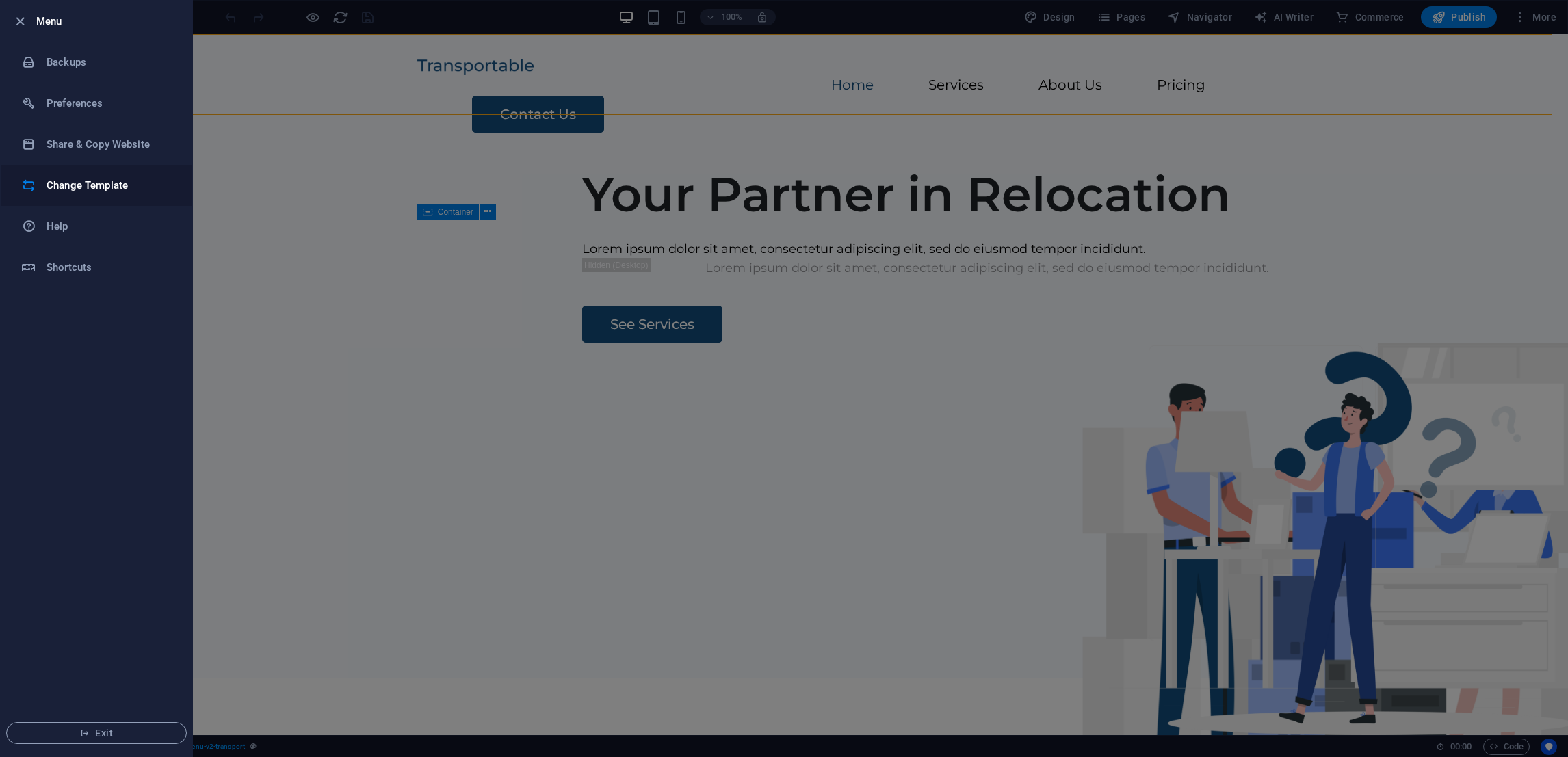 click on "Change Template" at bounding box center (109, 185) 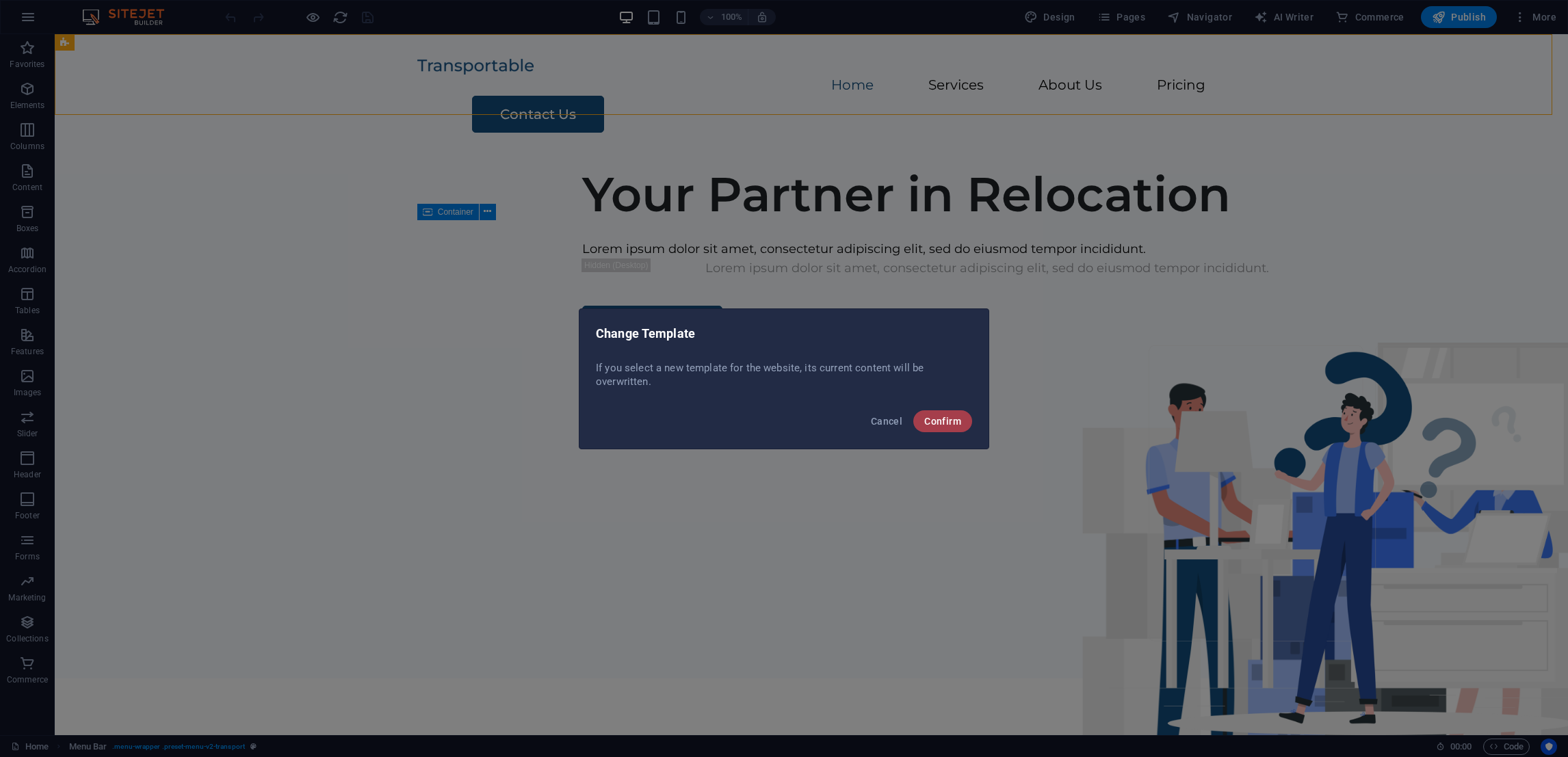 click on "Confirm" at bounding box center [943, 421] 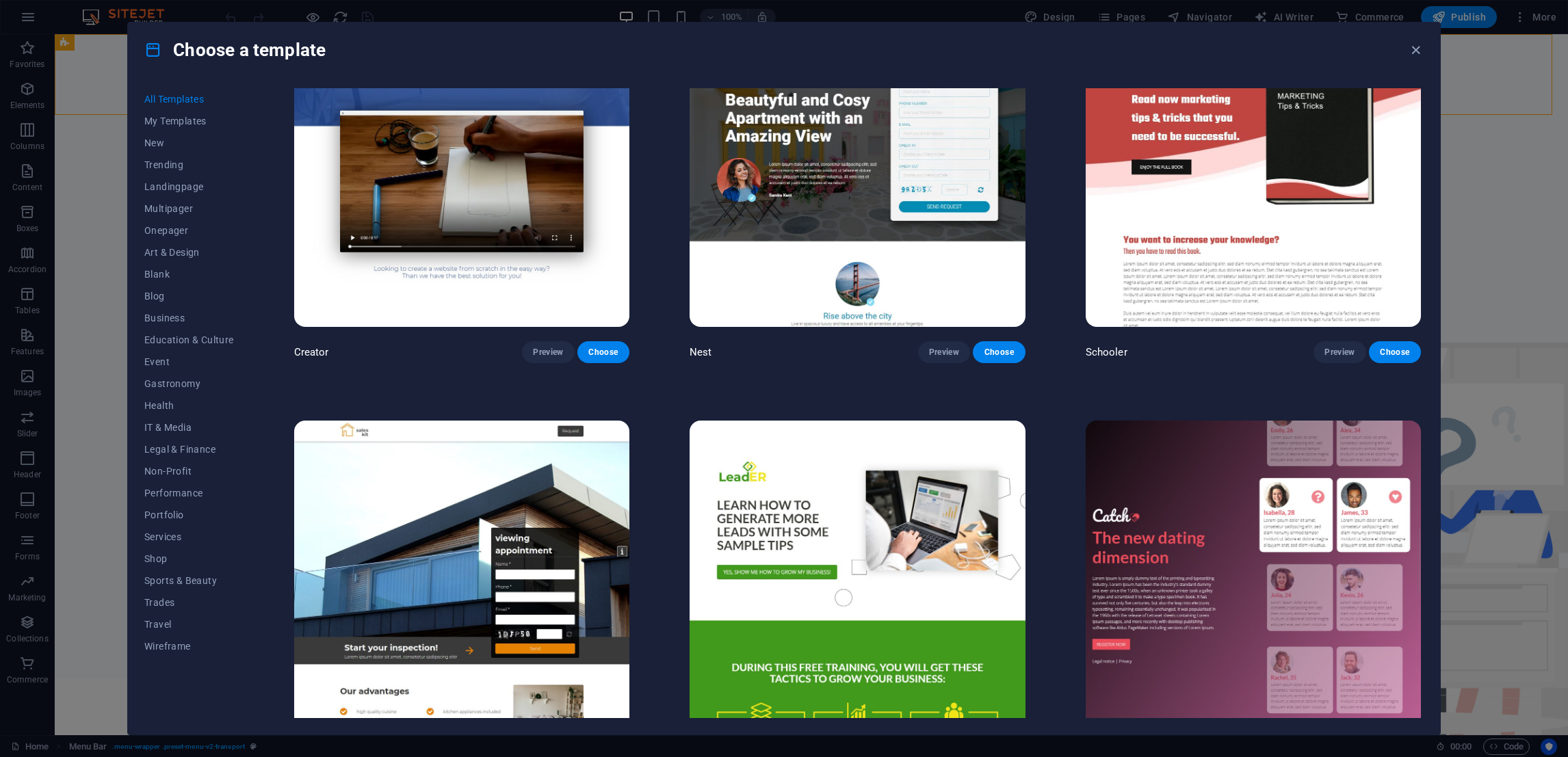 scroll, scrollTop: 21819, scrollLeft: 0, axis: vertical 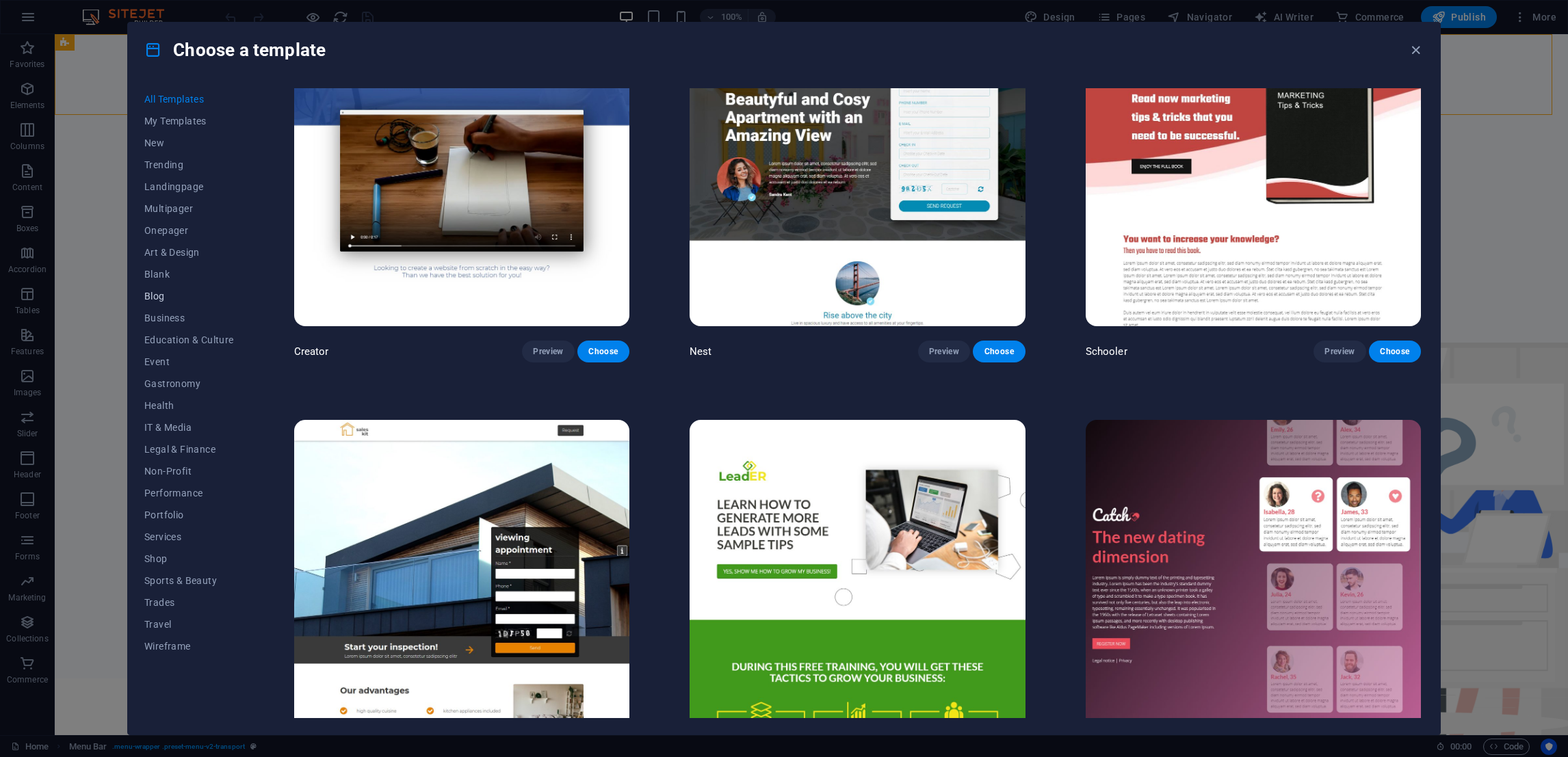 click on "Blog" at bounding box center (189, 296) 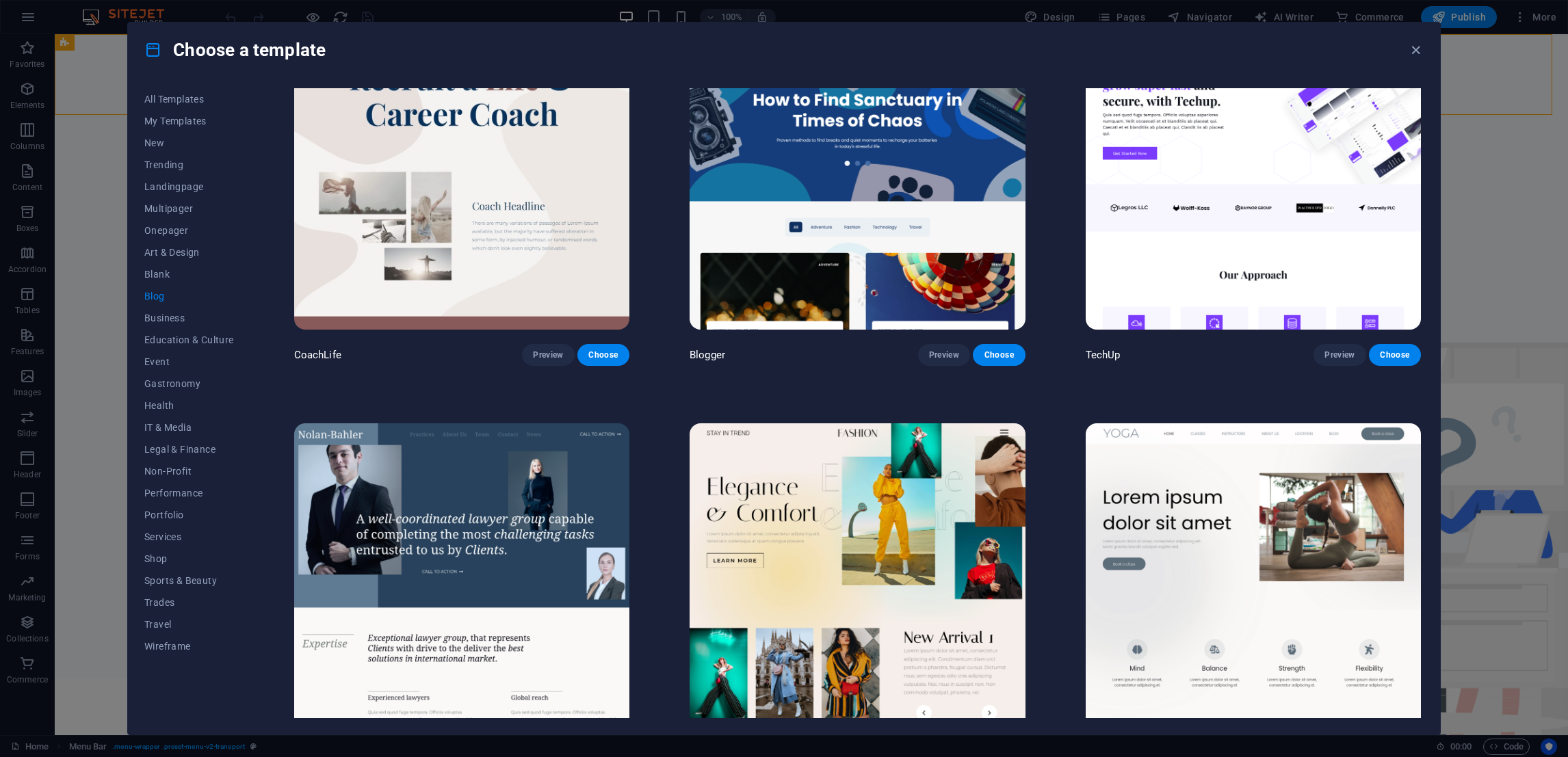 scroll, scrollTop: 1680, scrollLeft: 0, axis: vertical 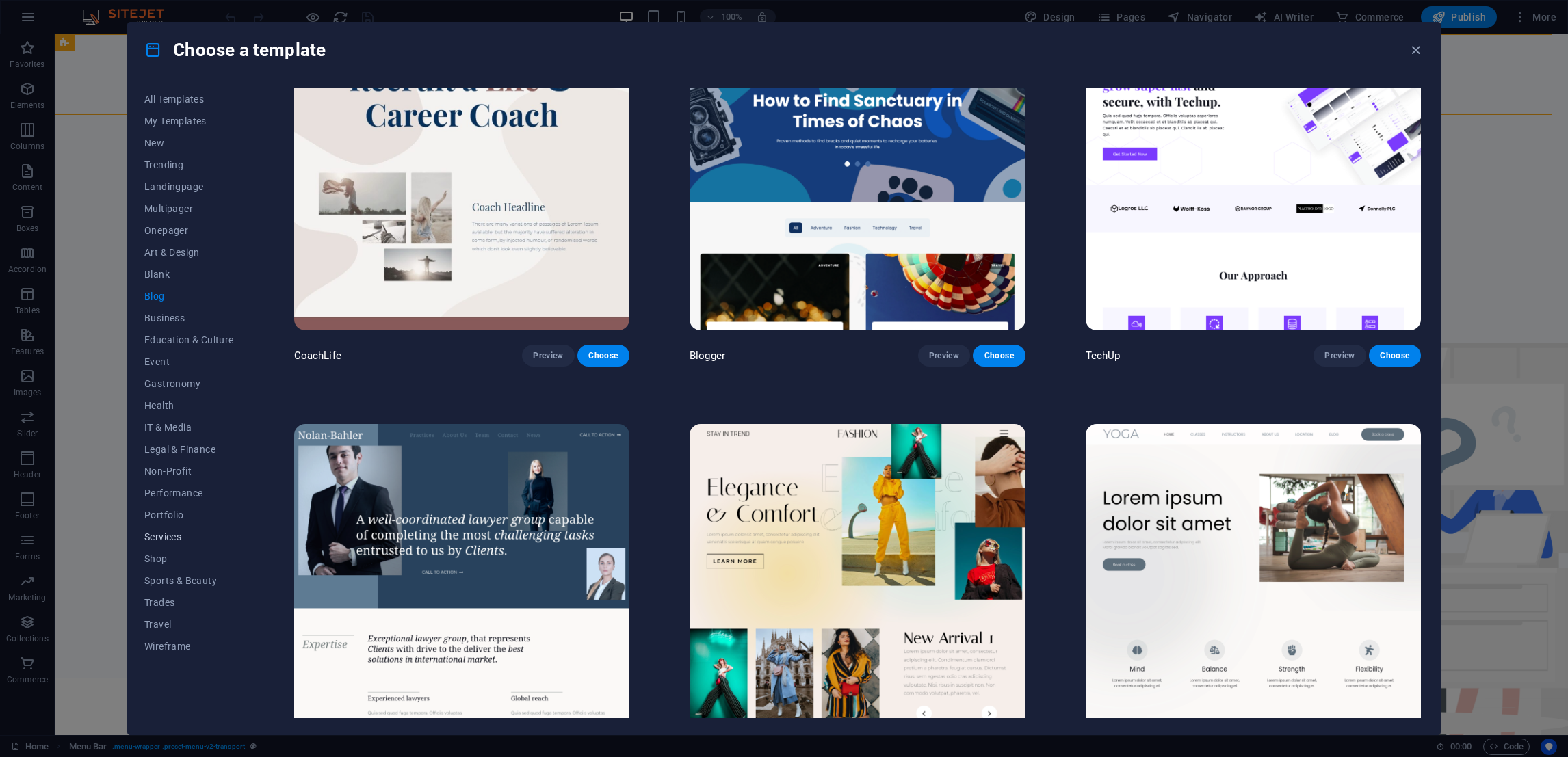 click on "Services" at bounding box center (189, 537) 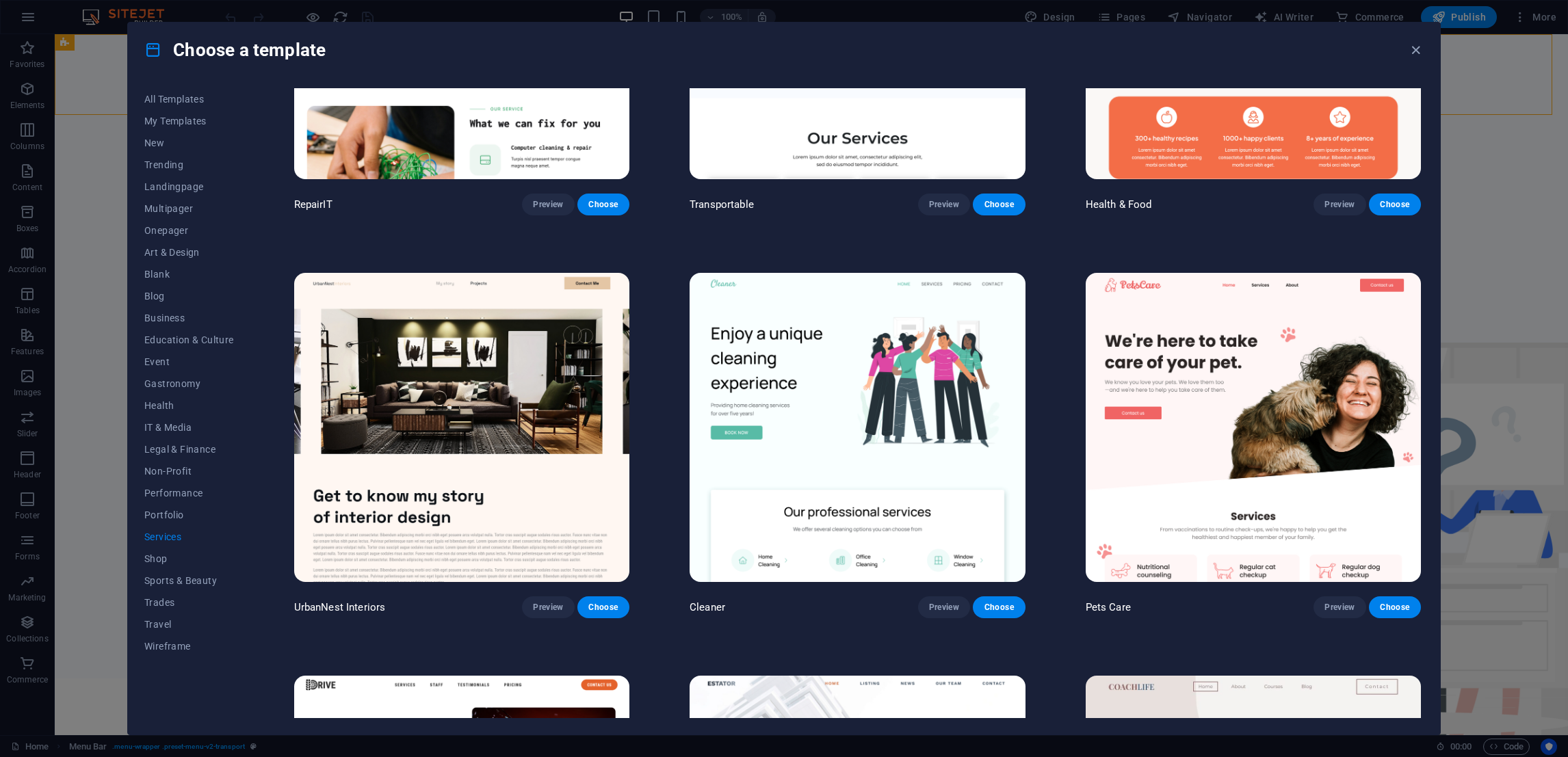 scroll, scrollTop: 224, scrollLeft: 0, axis: vertical 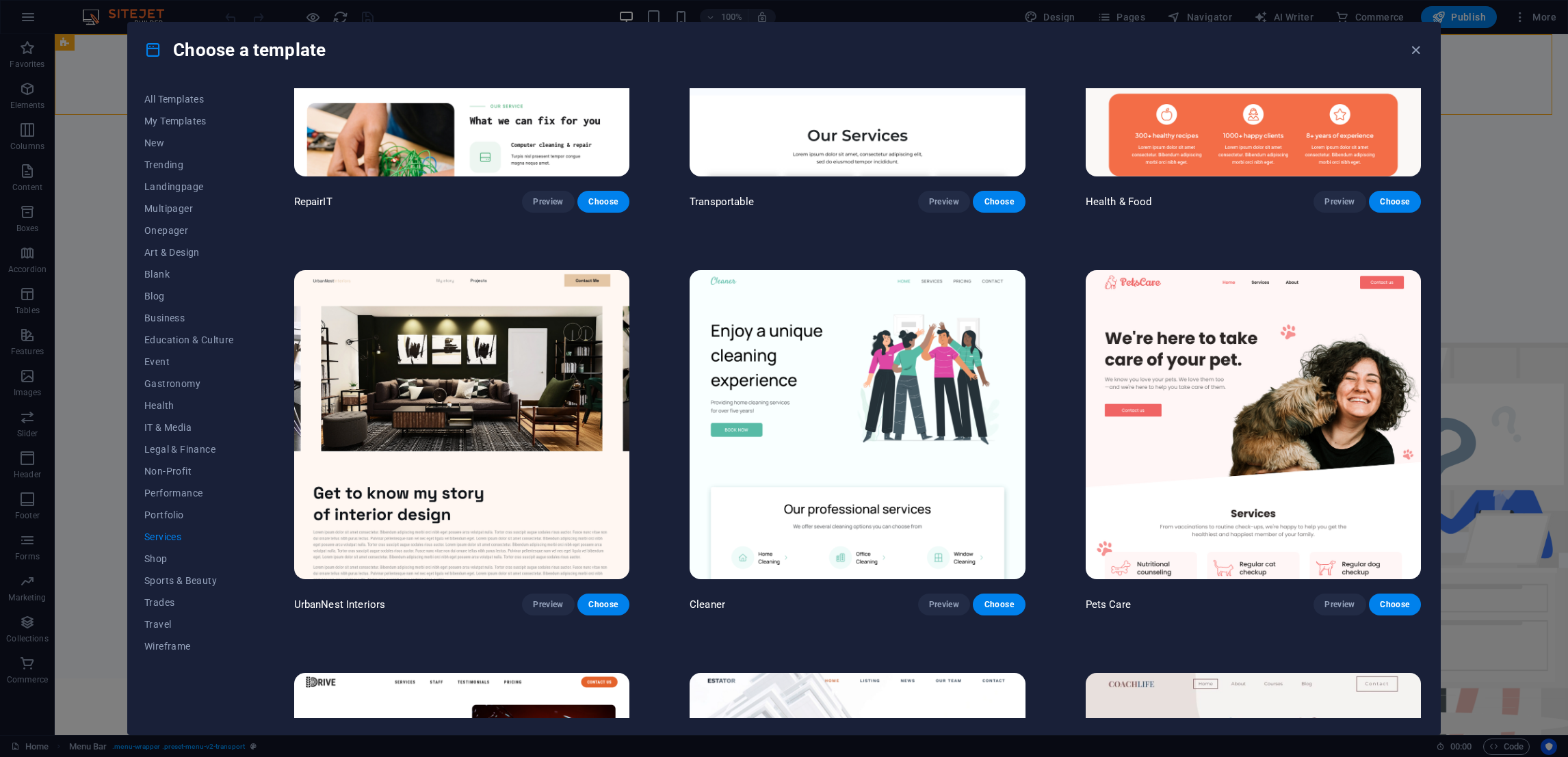 click on "All Templates My Templates New Trending Landingpage Multipager Onepager Art & Design Blank Blog Business Education & Culture Event Gastronomy Health IT & Media Legal & Finance Non-Profit Performance Portfolio Services Shop Sports & Beauty Trades Travel Wireframe" at bounding box center [197, 403] 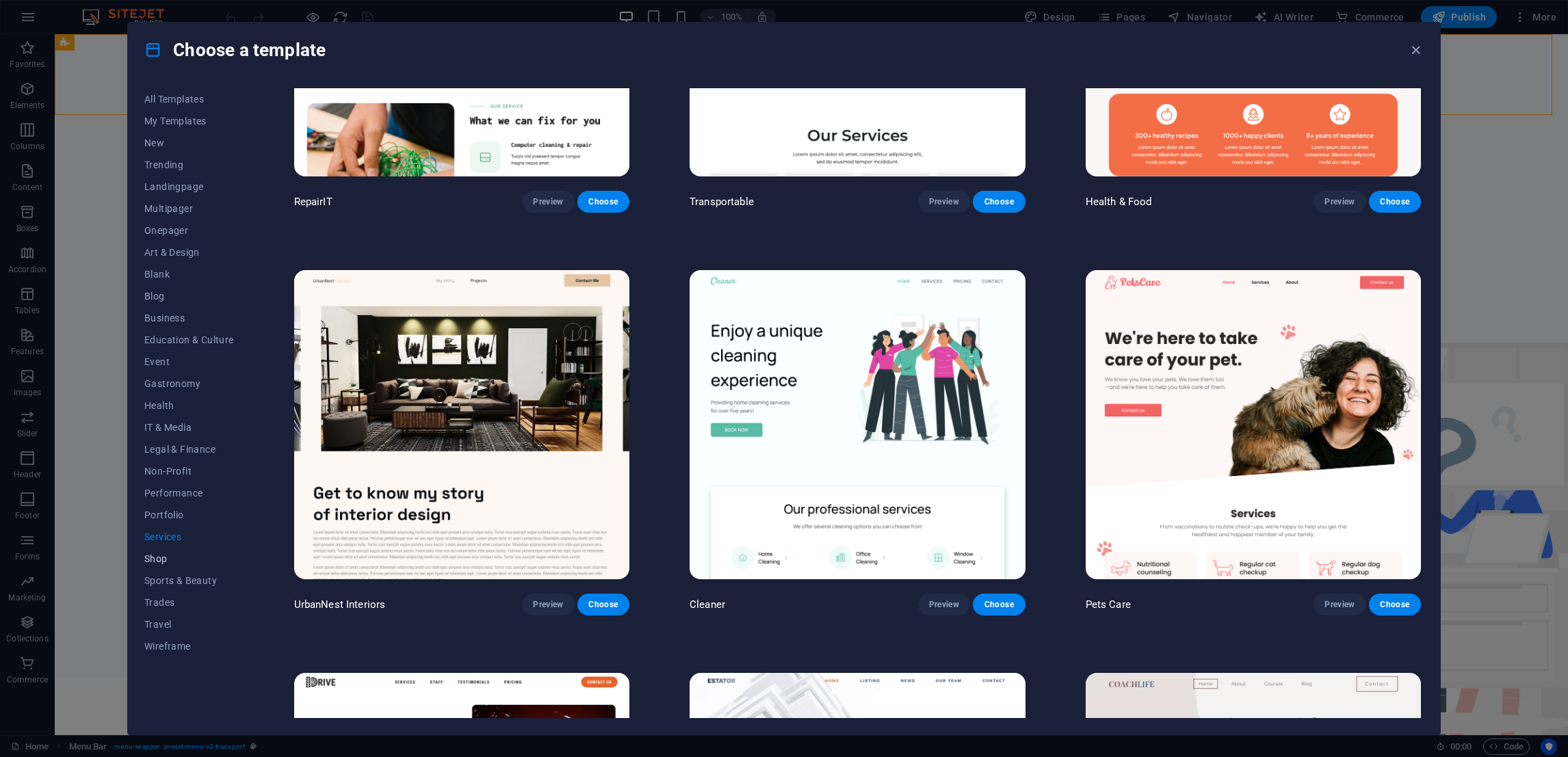 click on "Shop" at bounding box center (189, 559) 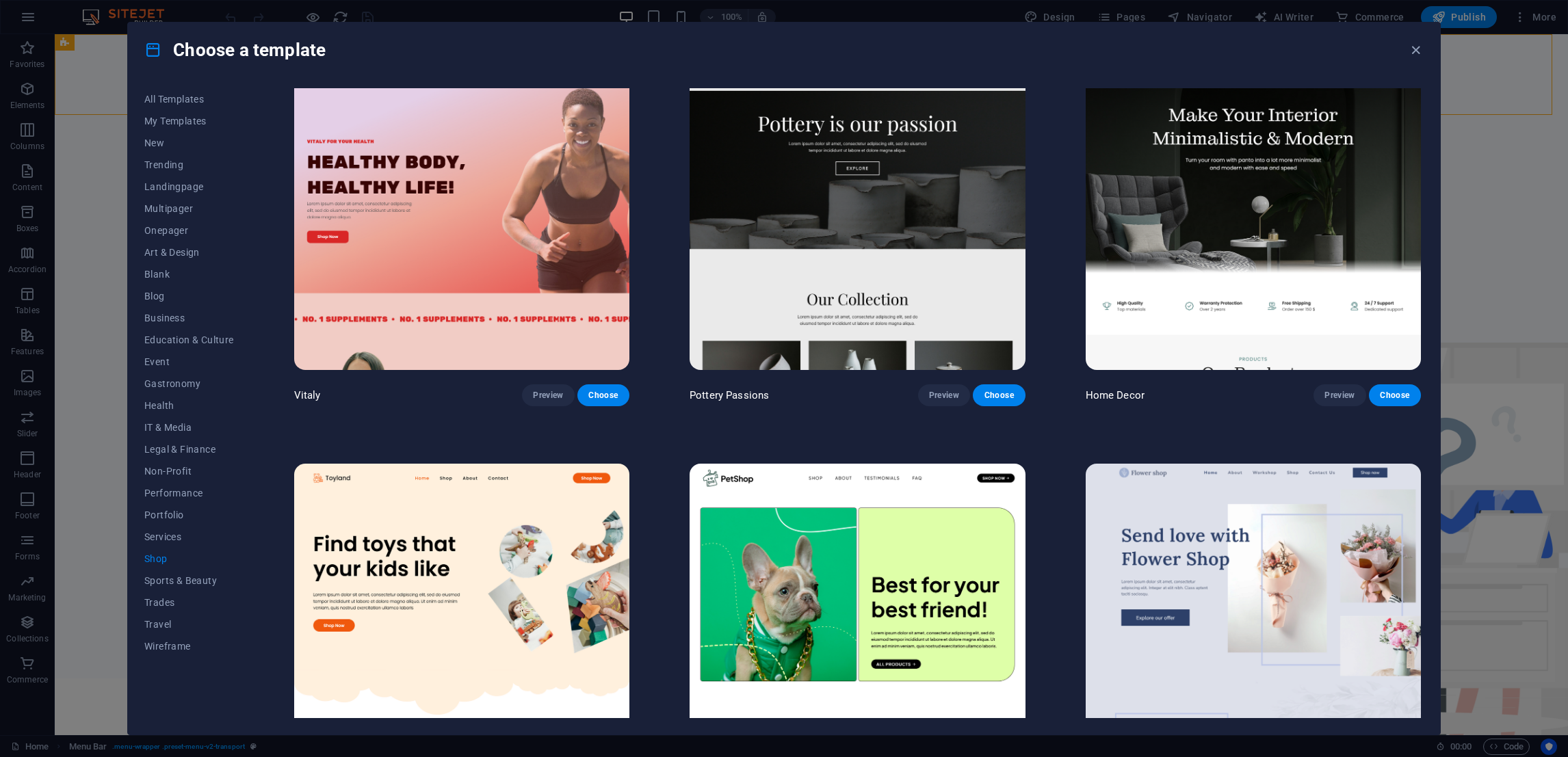 scroll, scrollTop: 0, scrollLeft: 0, axis: both 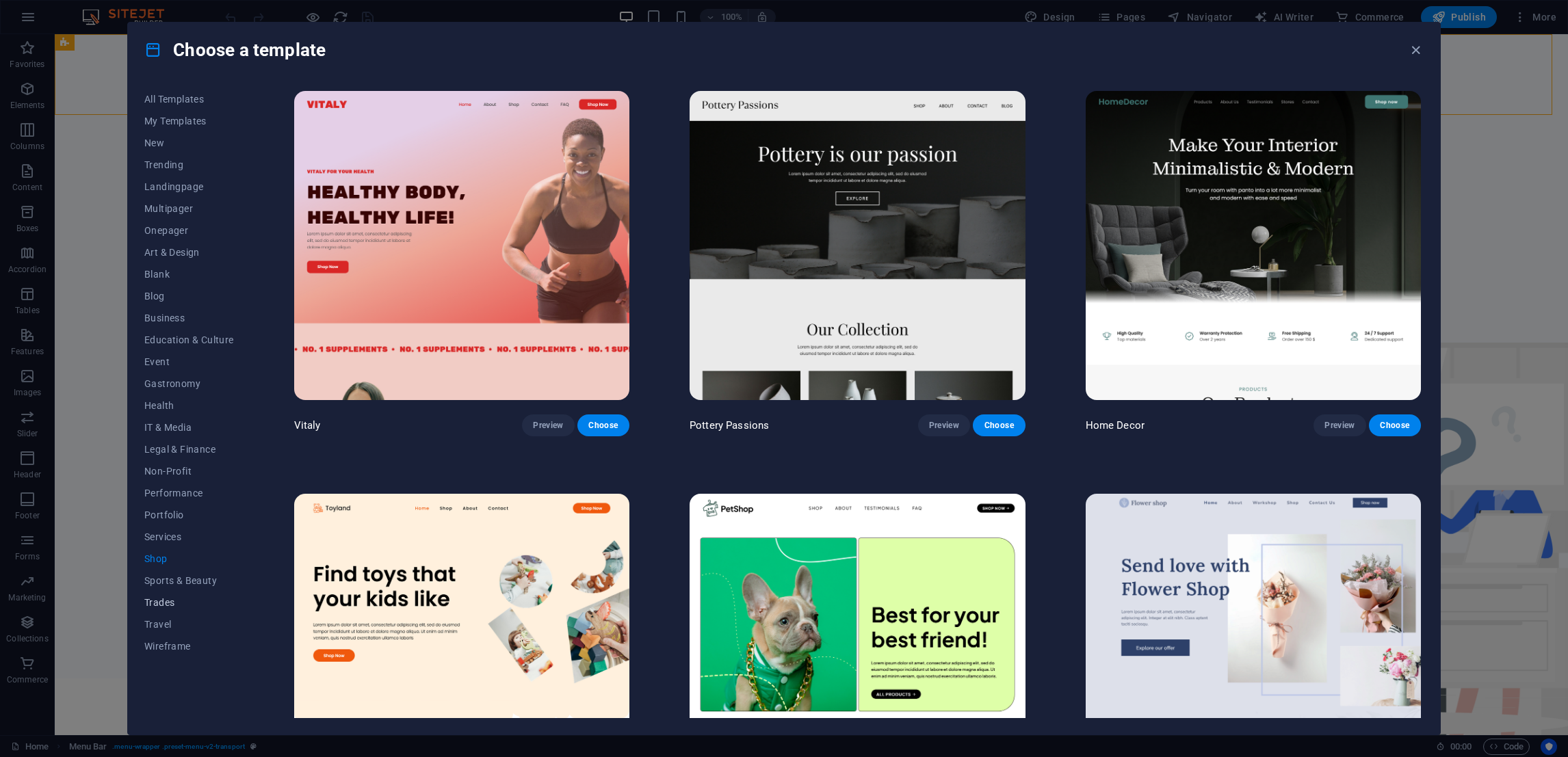 click on "Trades" at bounding box center (189, 602) 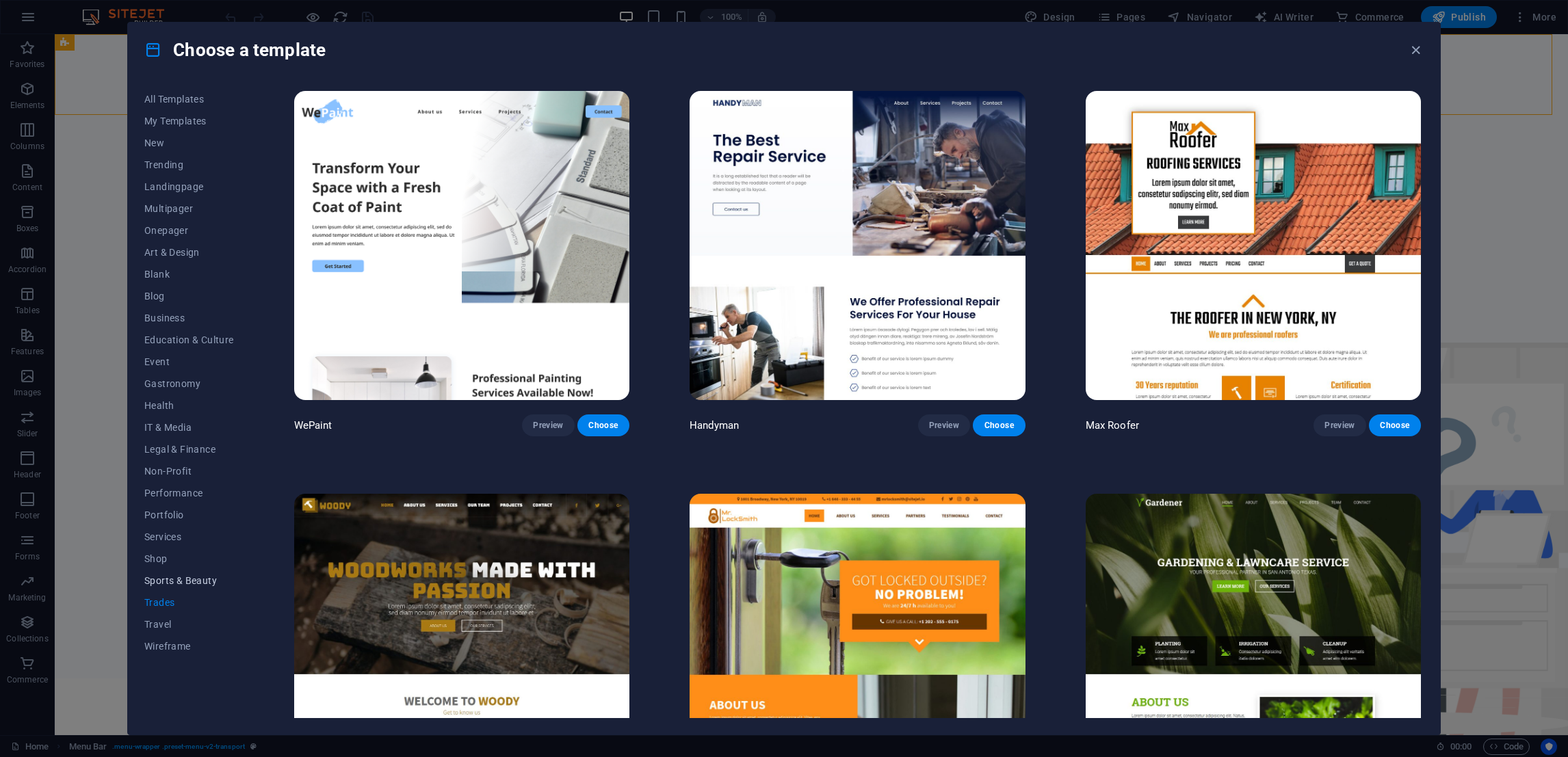 click on "Sports & Beauty" at bounding box center (189, 581) 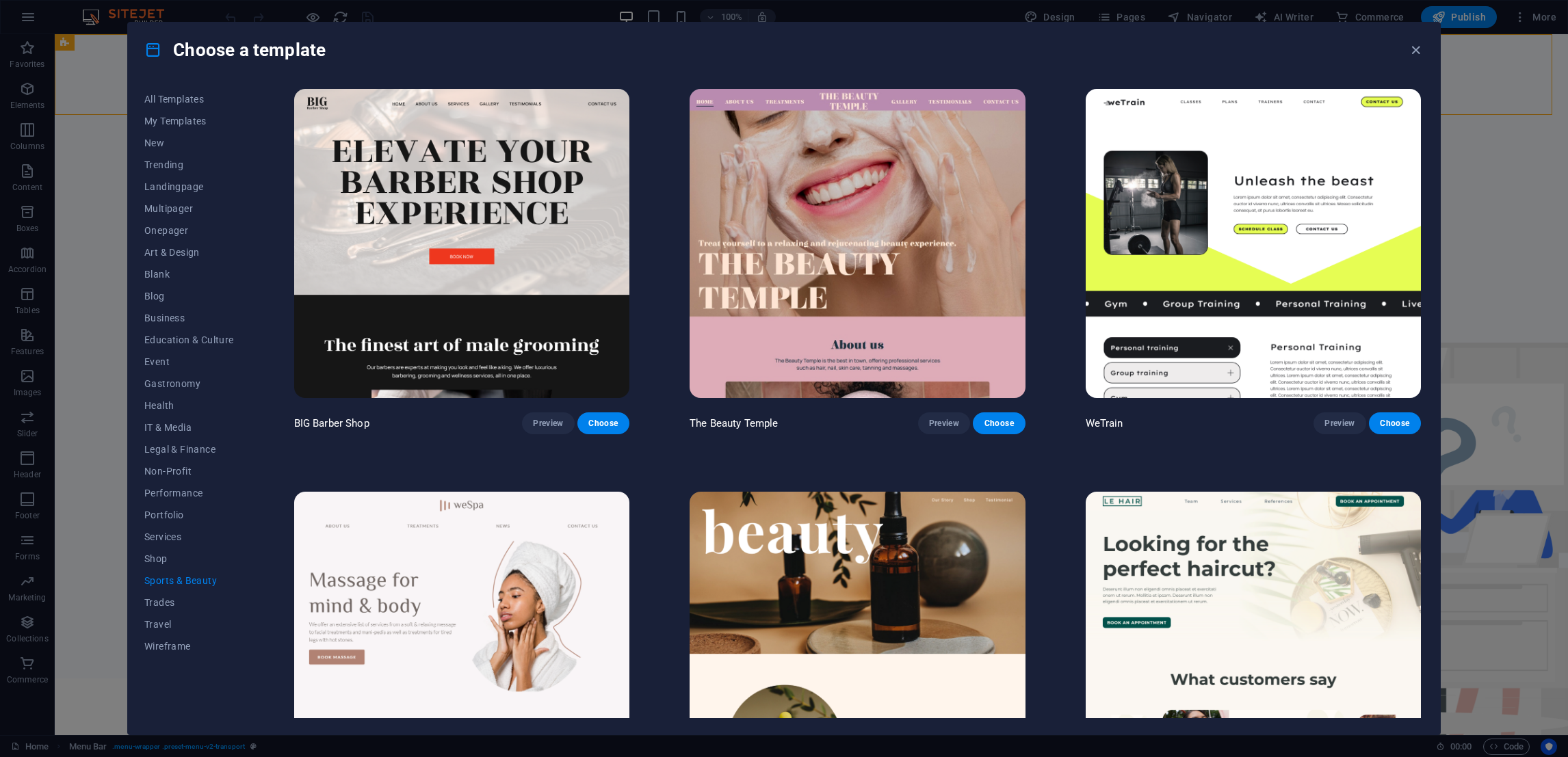 scroll, scrollTop: 0, scrollLeft: 0, axis: both 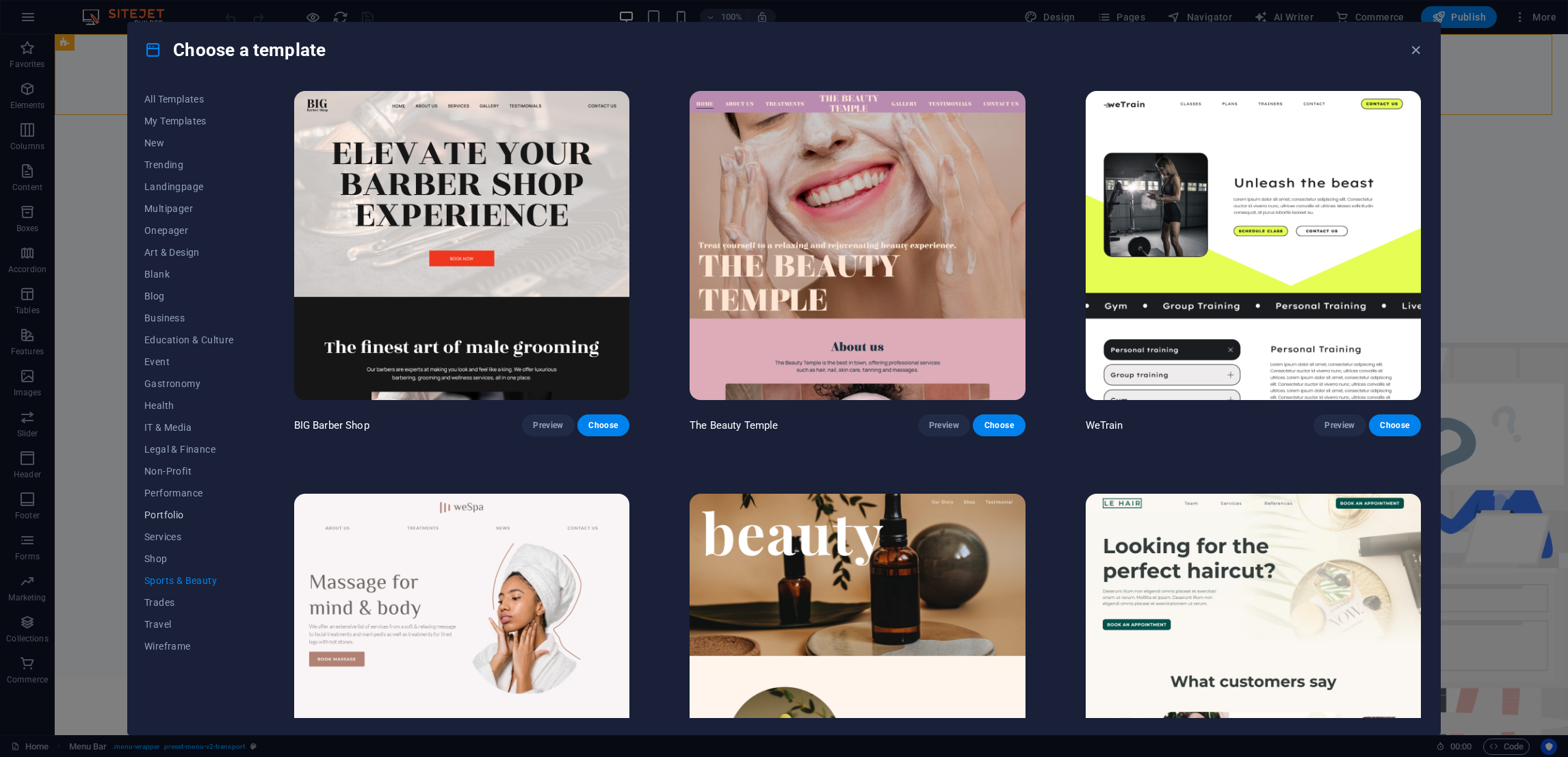 click on "Portfolio" at bounding box center (189, 515) 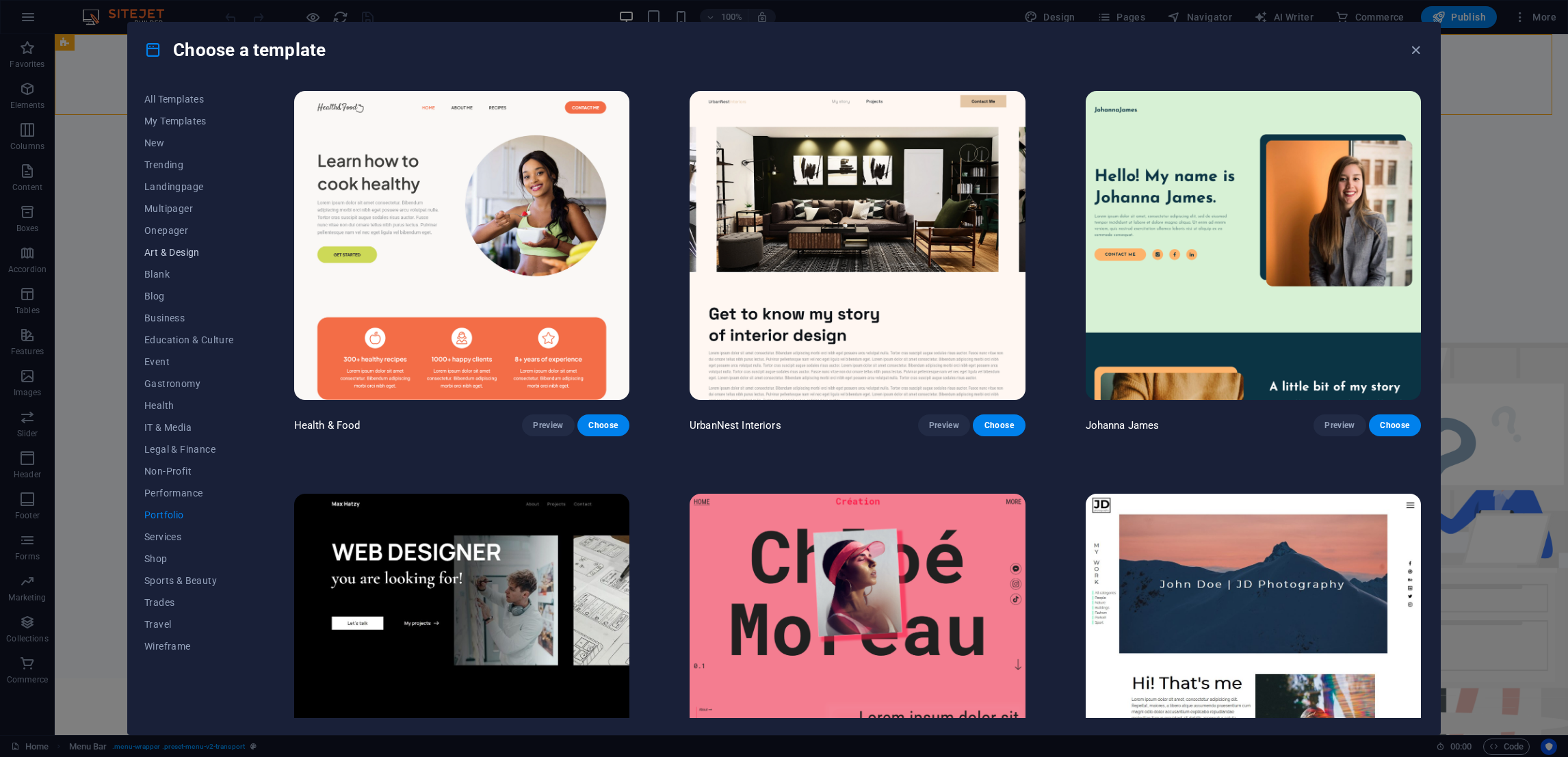 drag, startPoint x: 174, startPoint y: 518, endPoint x: 184, endPoint y: 254, distance: 264.18933 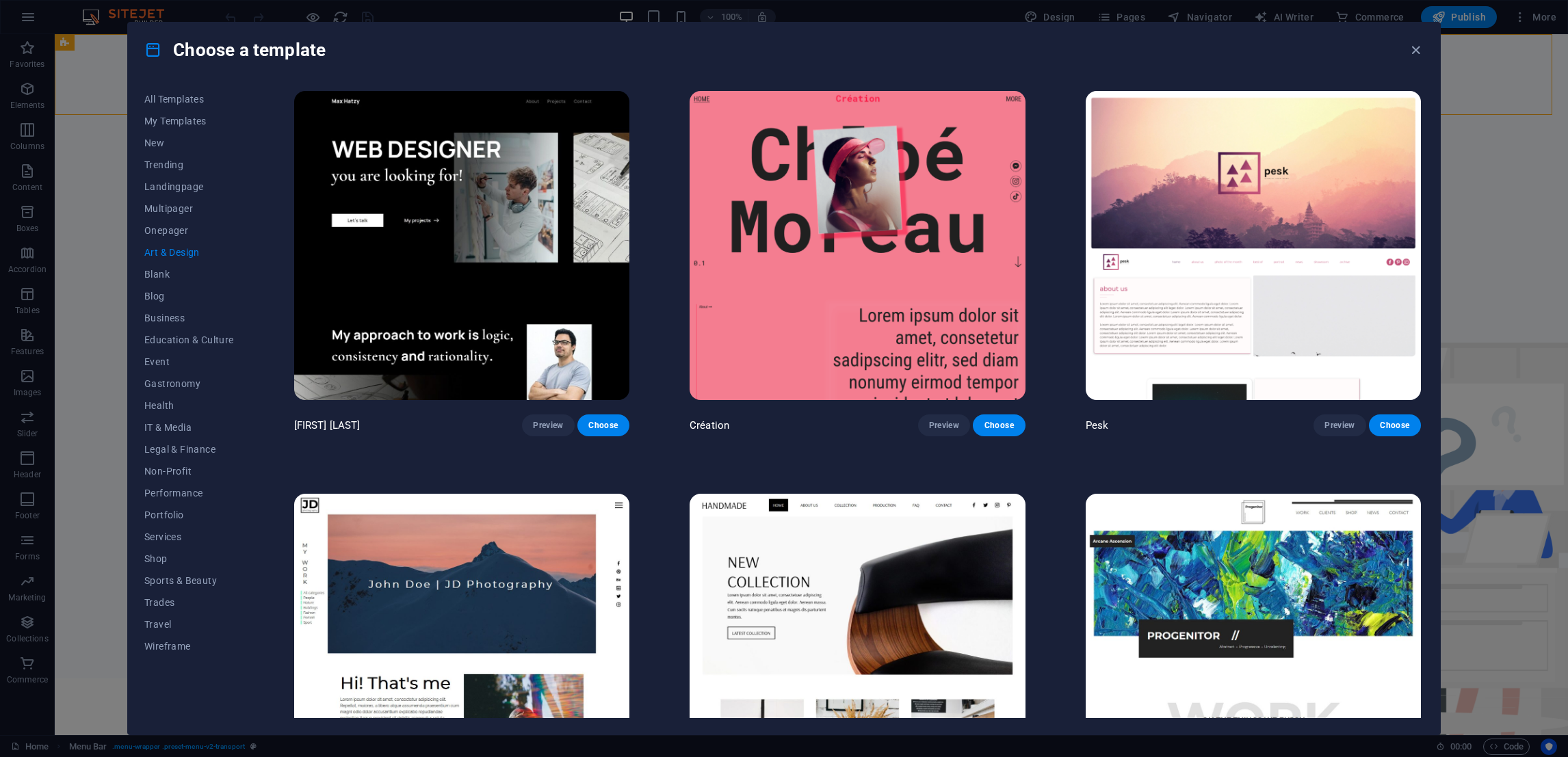 click on "All Templates My Templates New Trending Landingpage Multipager Onepager Art & Design Blank Blog Business Education & Culture Event Gastronomy Health IT & Media Legal & Finance Non-Profit Performance Portfolio Services Shop Sports & Beauty Trades Travel Wireframe Max Hatzy Preview Choose Création Preview Choose Pesk Preview Choose JD Photography Preview Choose Handmade Preview Choose Progenitor Preview Choose Black Tattoo Preview Choose The Gallery Preview Choose Mousiq Preview Choose GC Agency Preview Choose Portfolio Preview Choose Estilo Preview Choose Nova Preview Choose Design Agency Preview Choose Cubicle Preview Choose Jane Preview Choose" at bounding box center [784, 406] 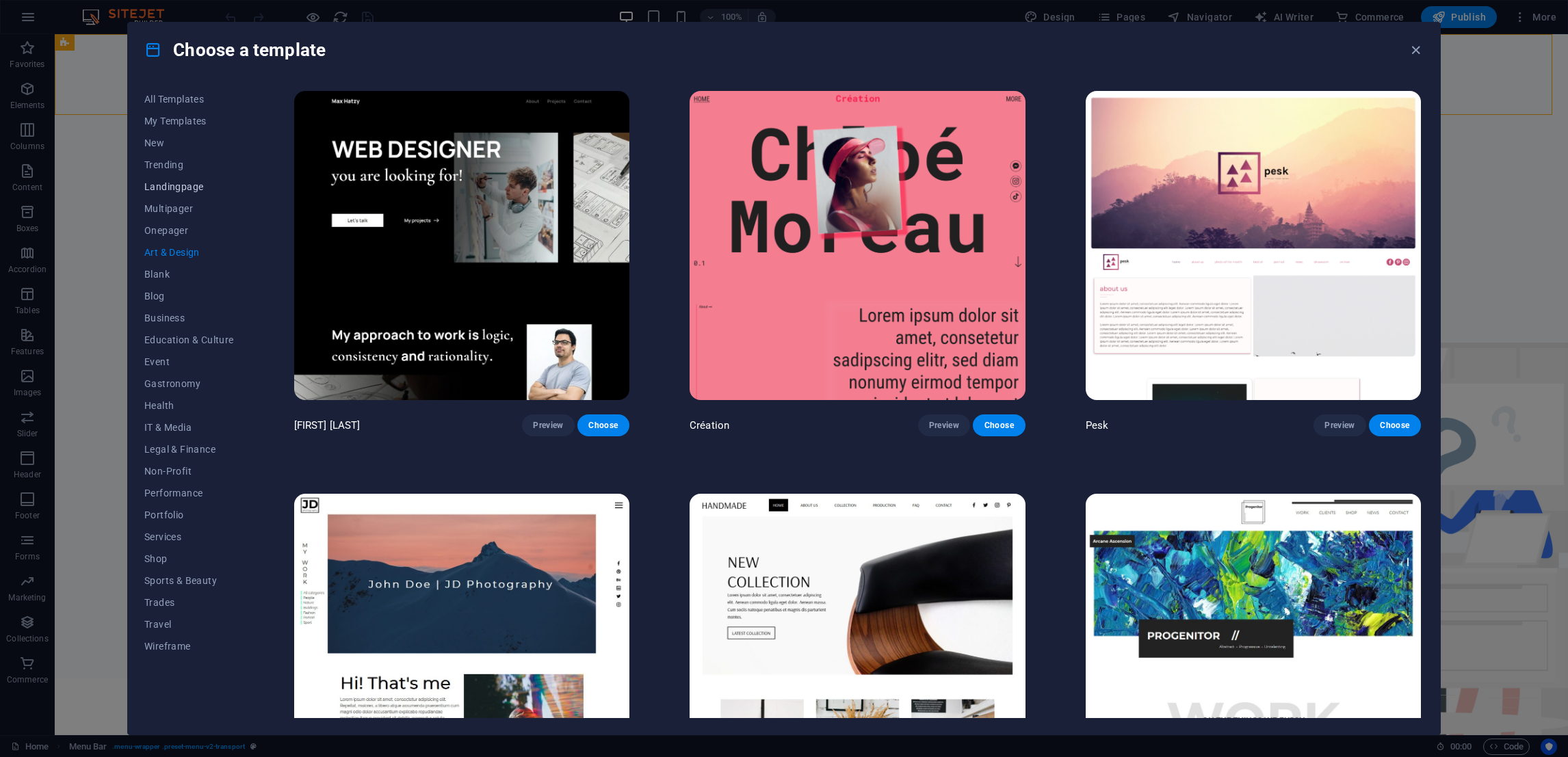 click on "Landingpage" at bounding box center (189, 187) 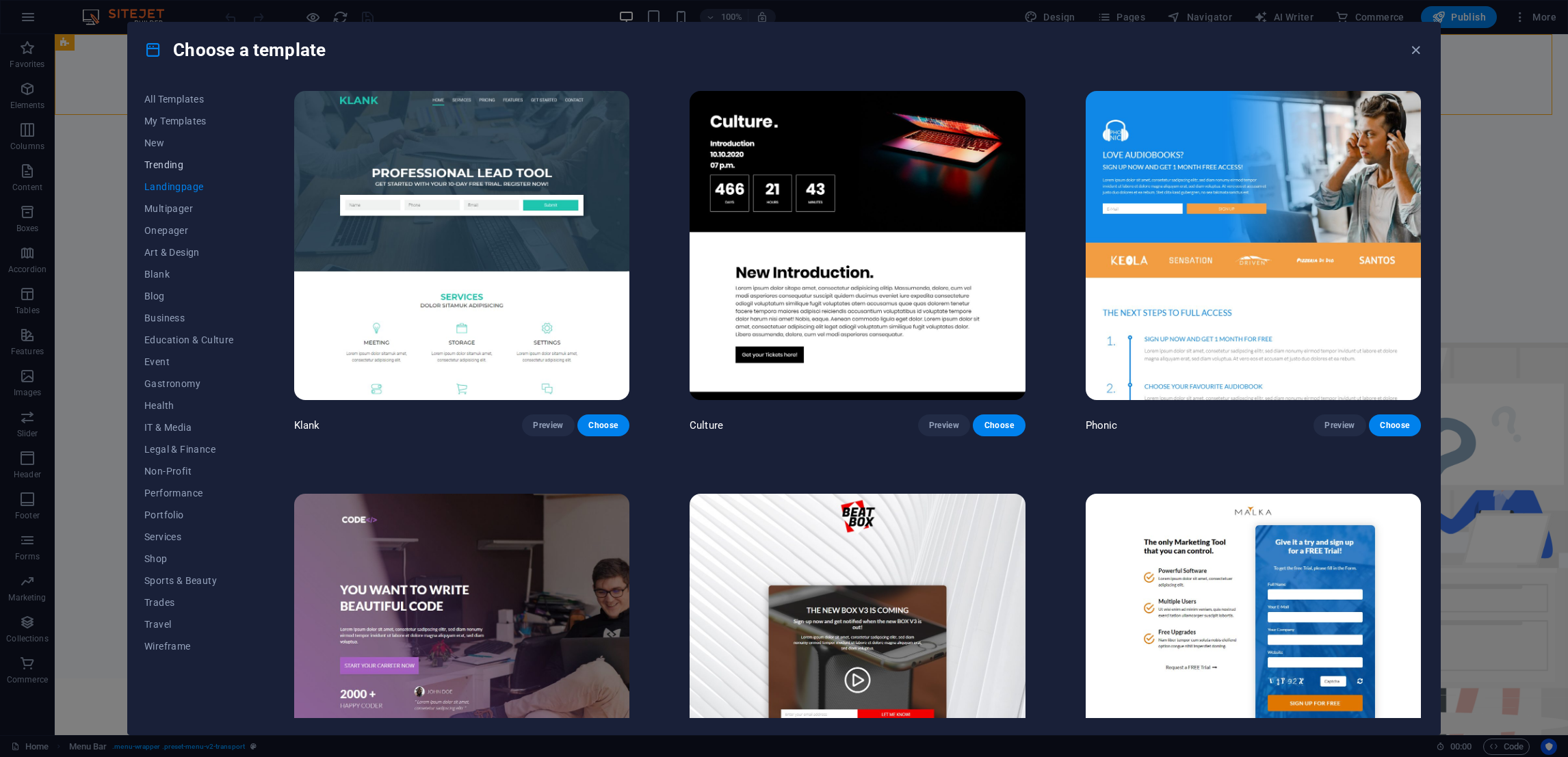 click on "Trending" at bounding box center (189, 165) 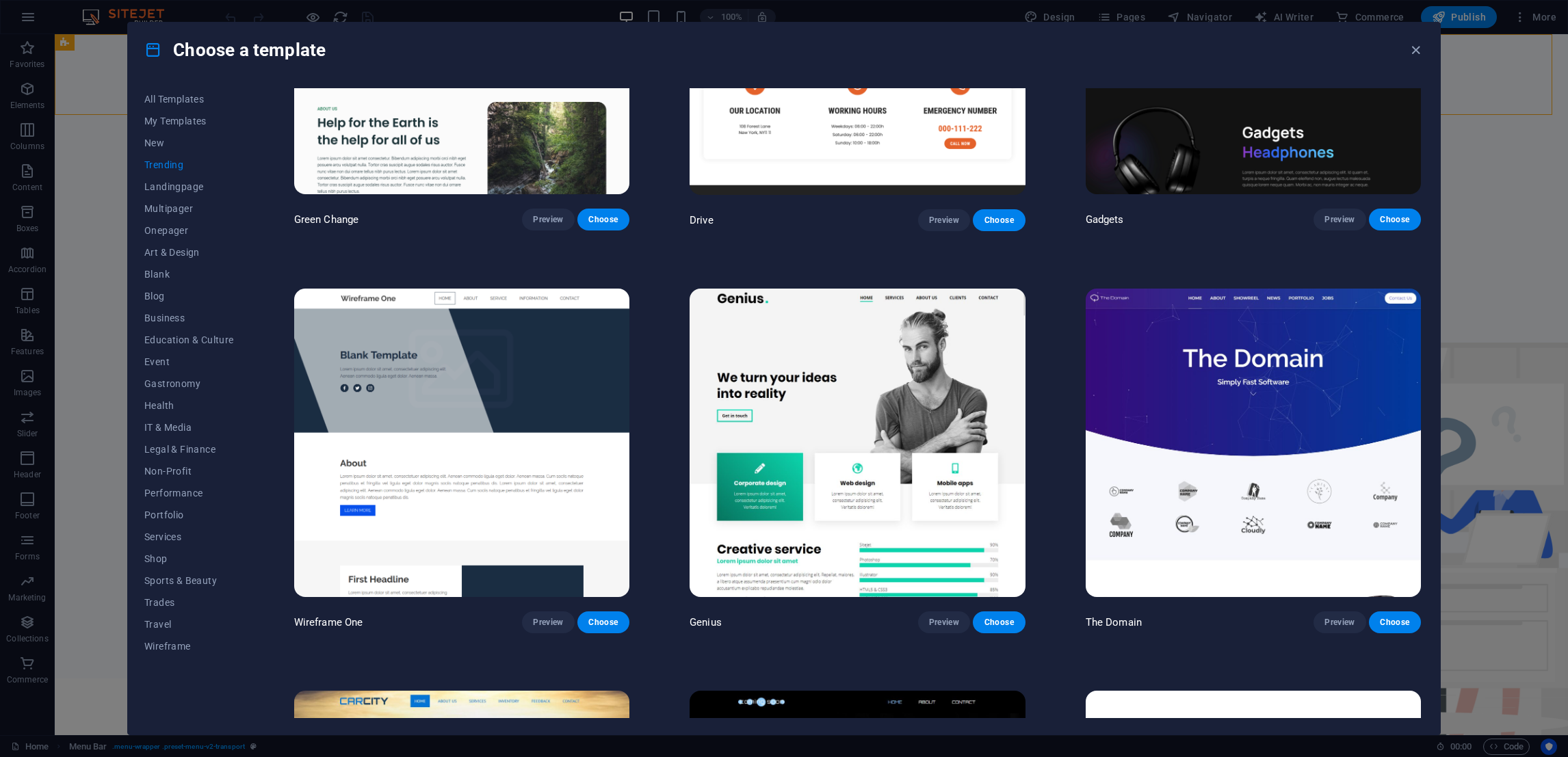 scroll, scrollTop: 1446, scrollLeft: 0, axis: vertical 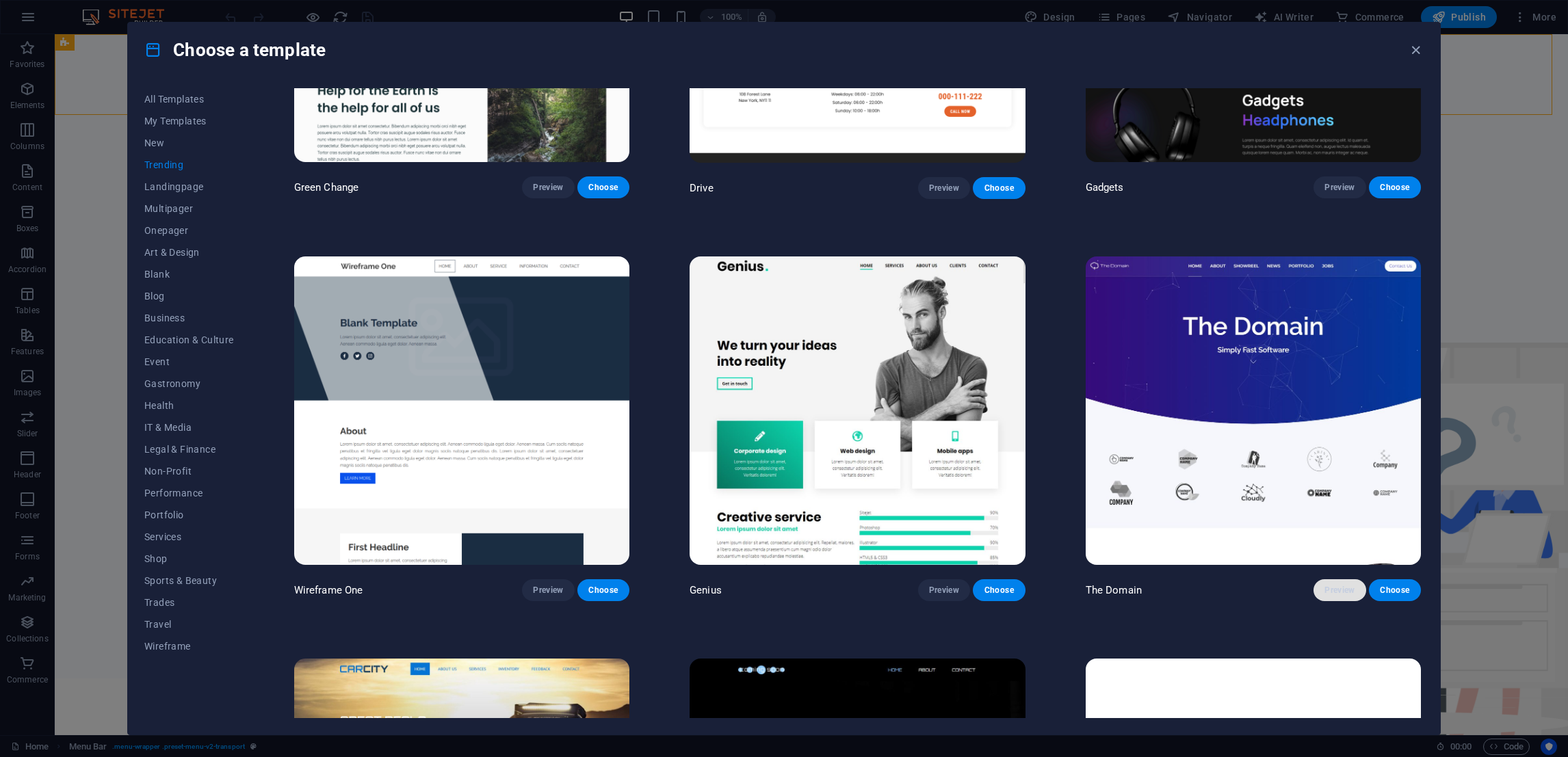click on "Preview" at bounding box center (1340, 590) 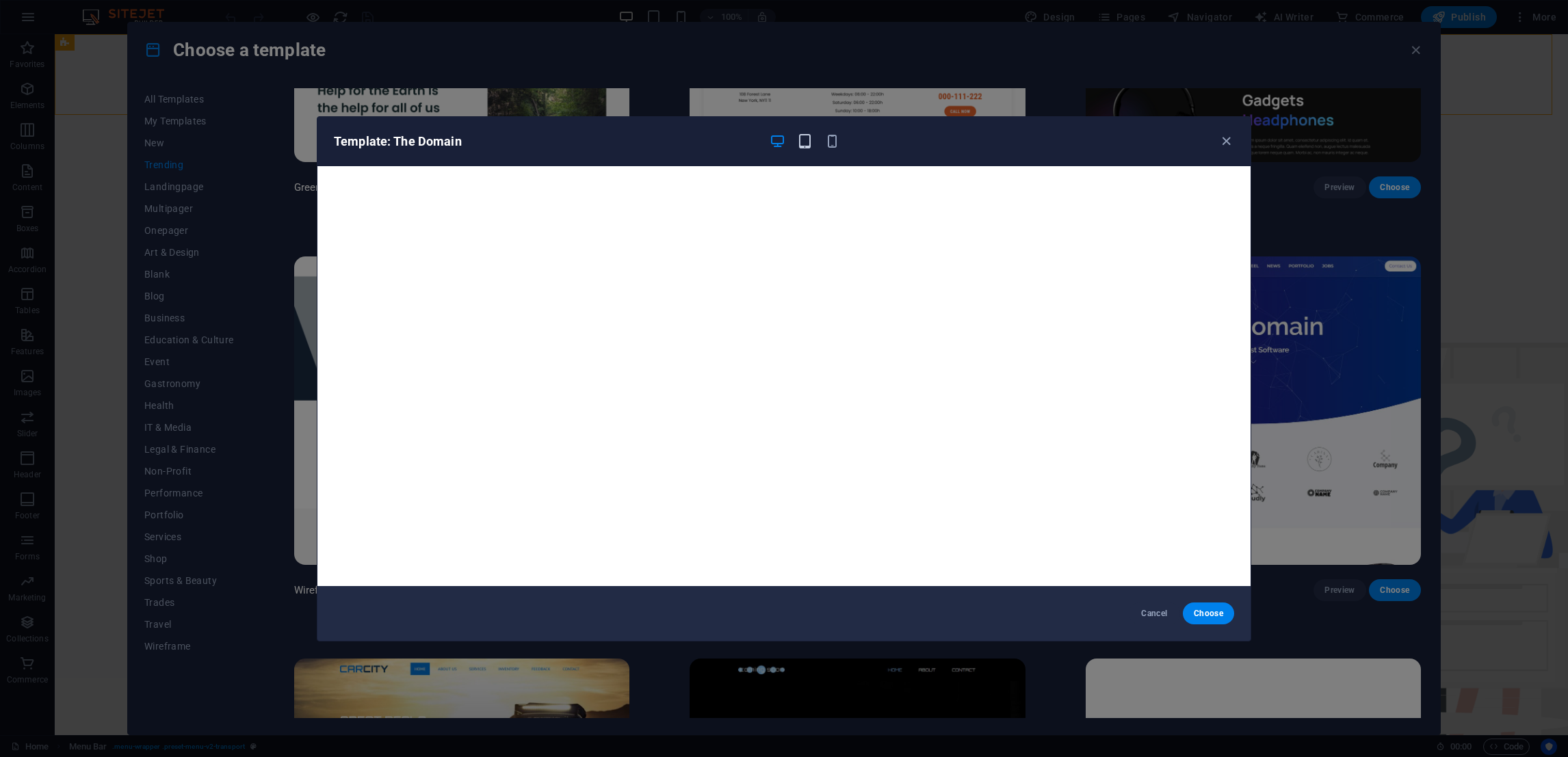 click at bounding box center [805, 141] 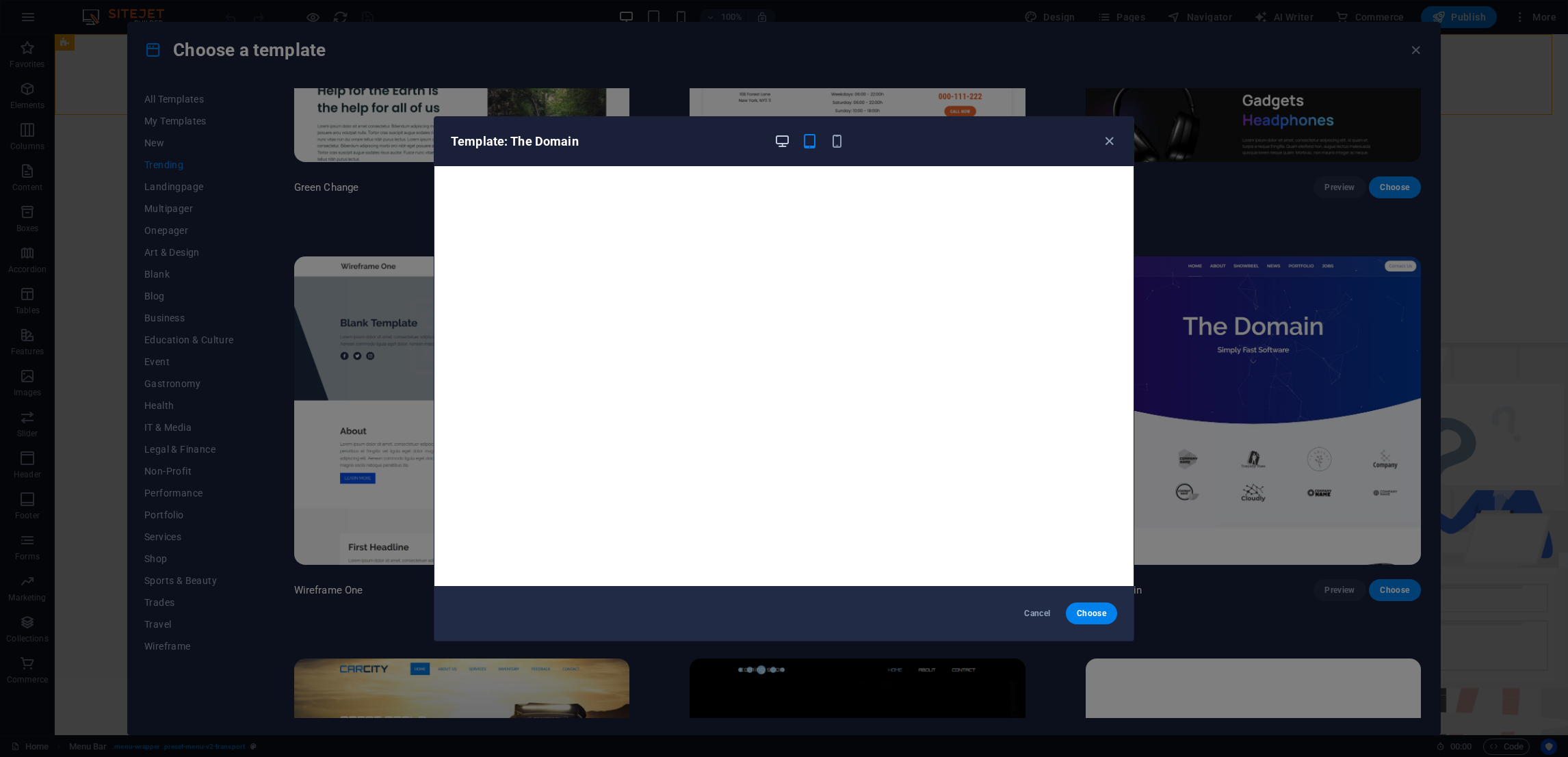 click at bounding box center [782, 141] 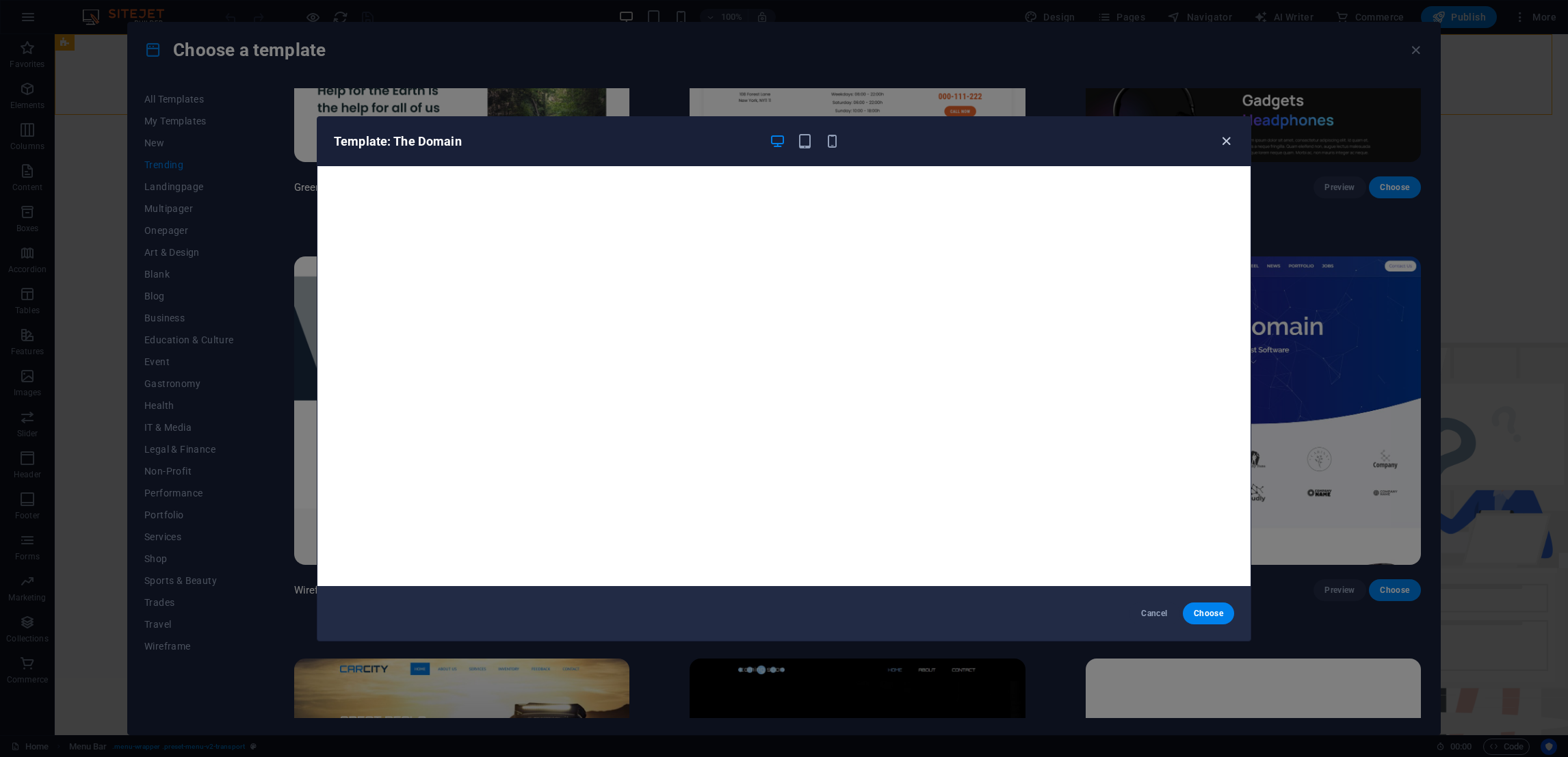 click at bounding box center (1226, 141) 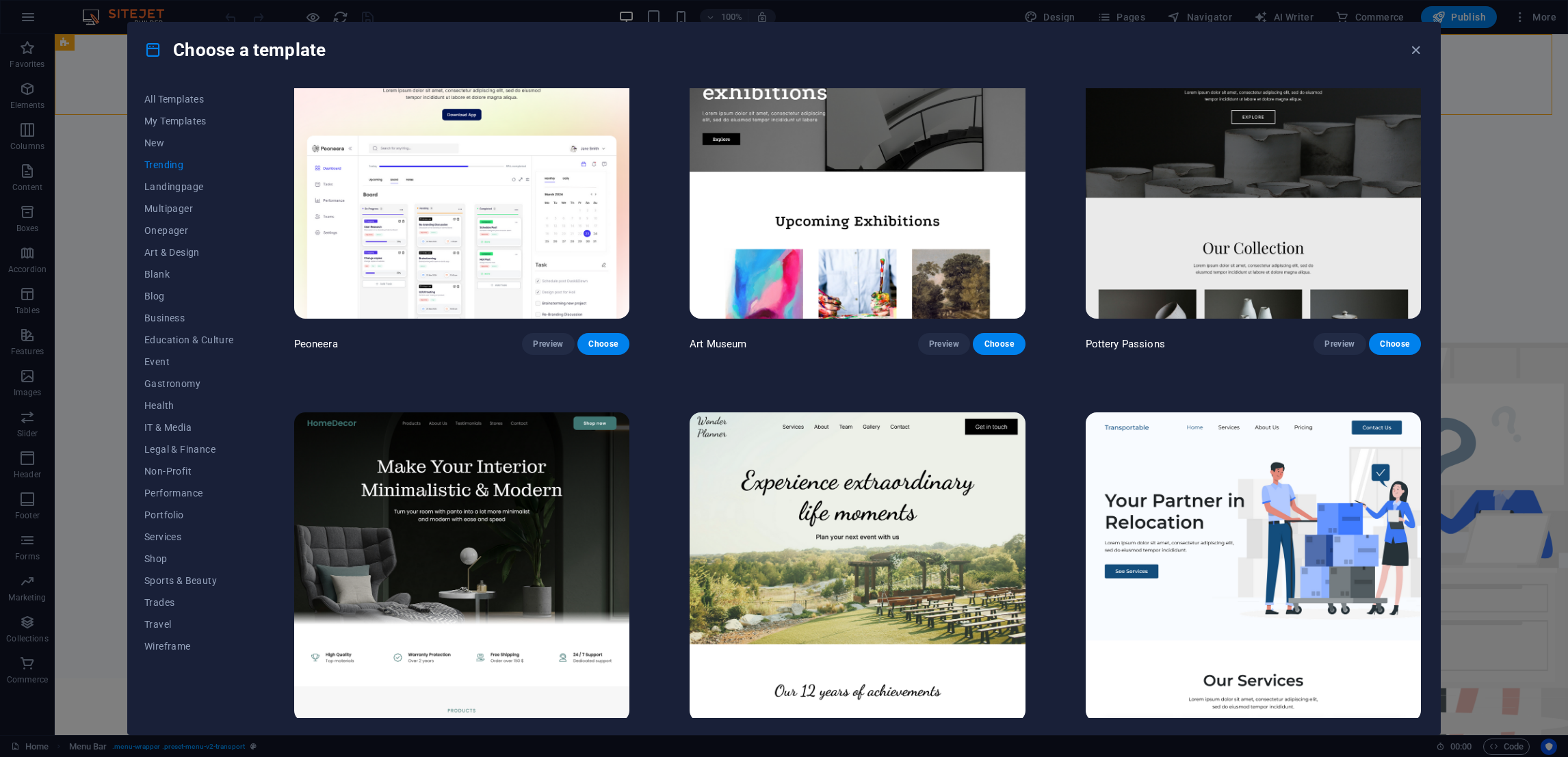 scroll, scrollTop: 0, scrollLeft: 0, axis: both 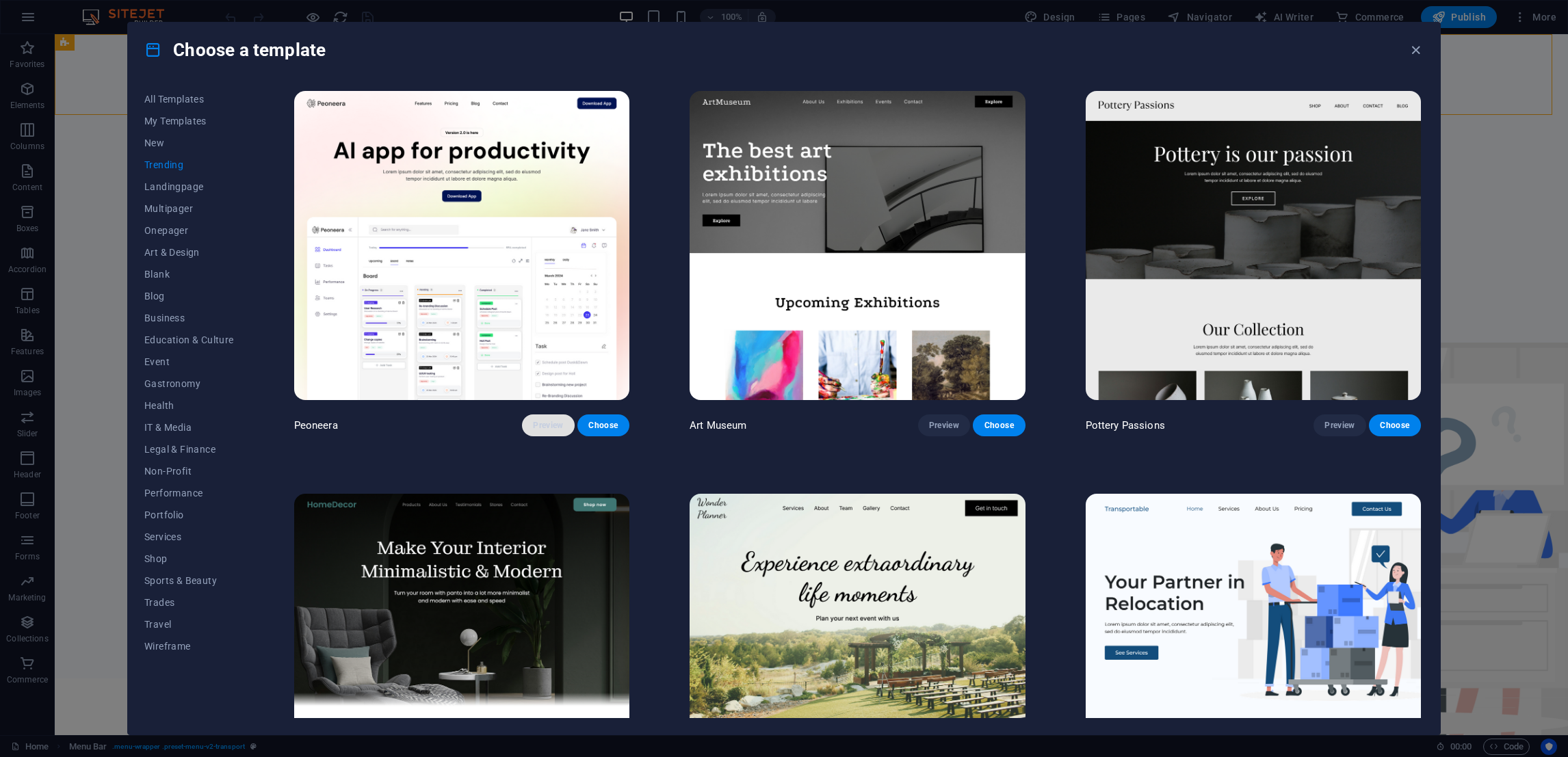 click on "Preview" at bounding box center (548, 425) 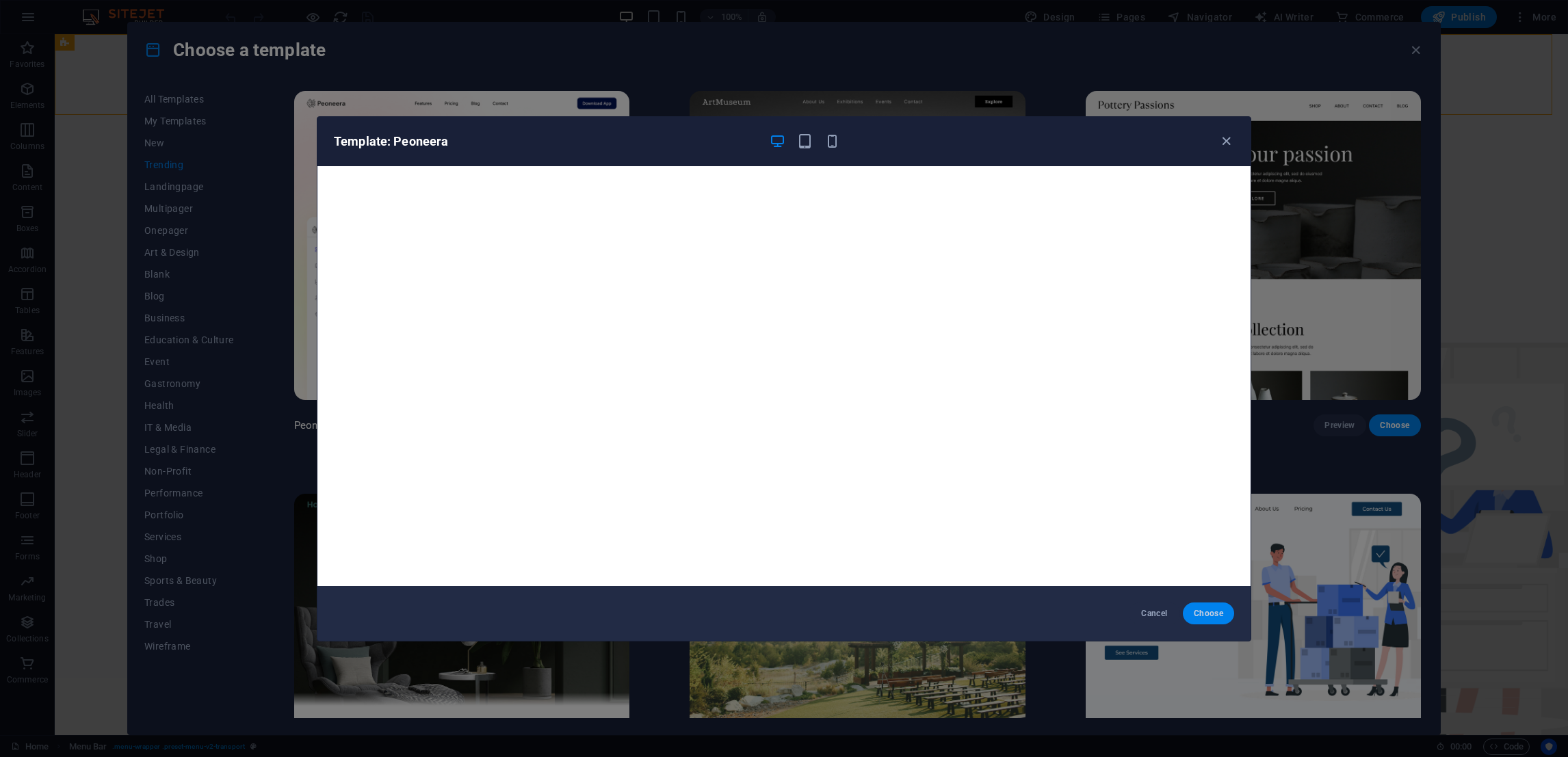 click on "Choose" at bounding box center [1208, 613] 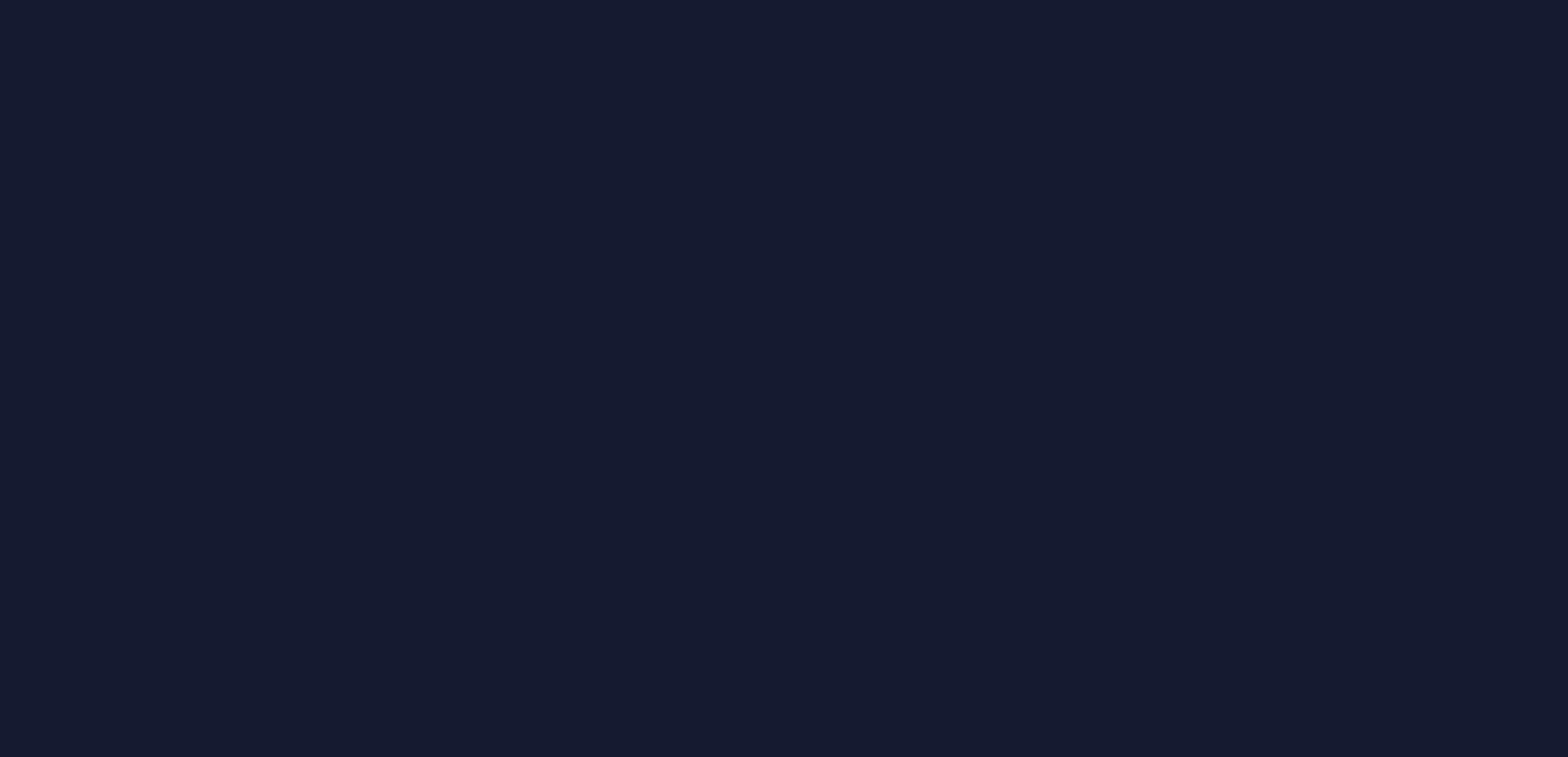 scroll, scrollTop: 0, scrollLeft: 0, axis: both 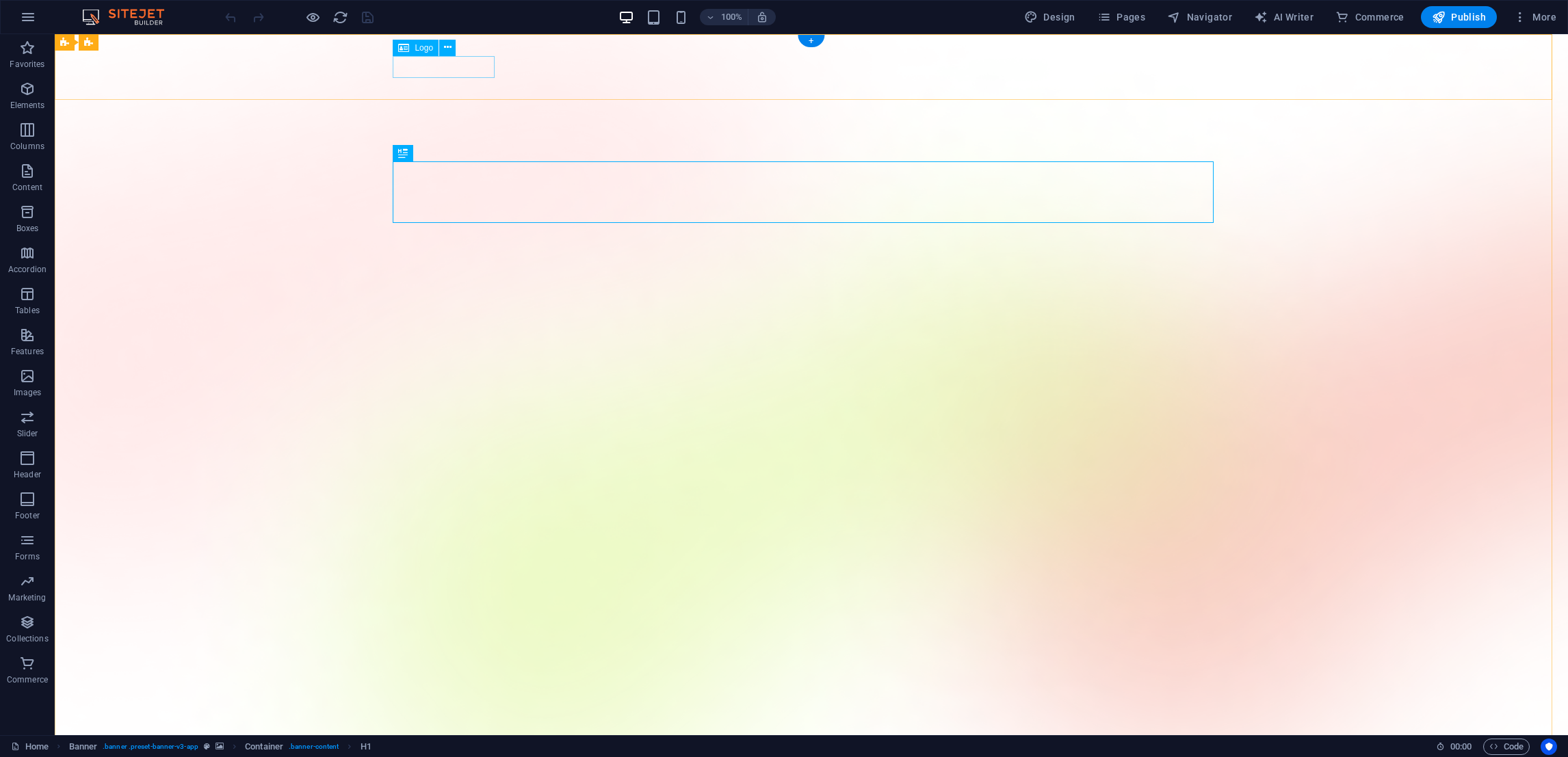 click at bounding box center [811, 1035] 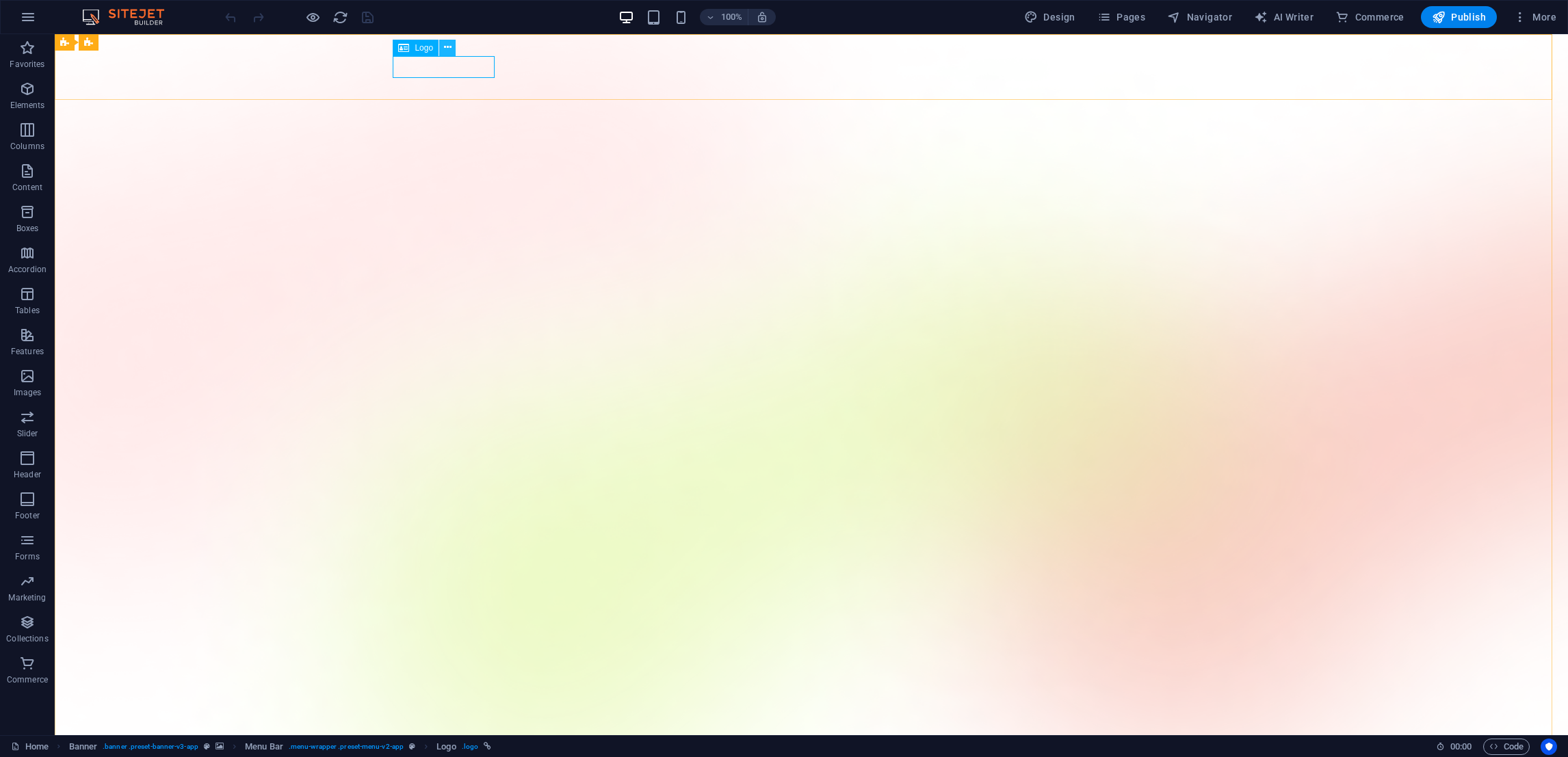 click at bounding box center (447, 47) 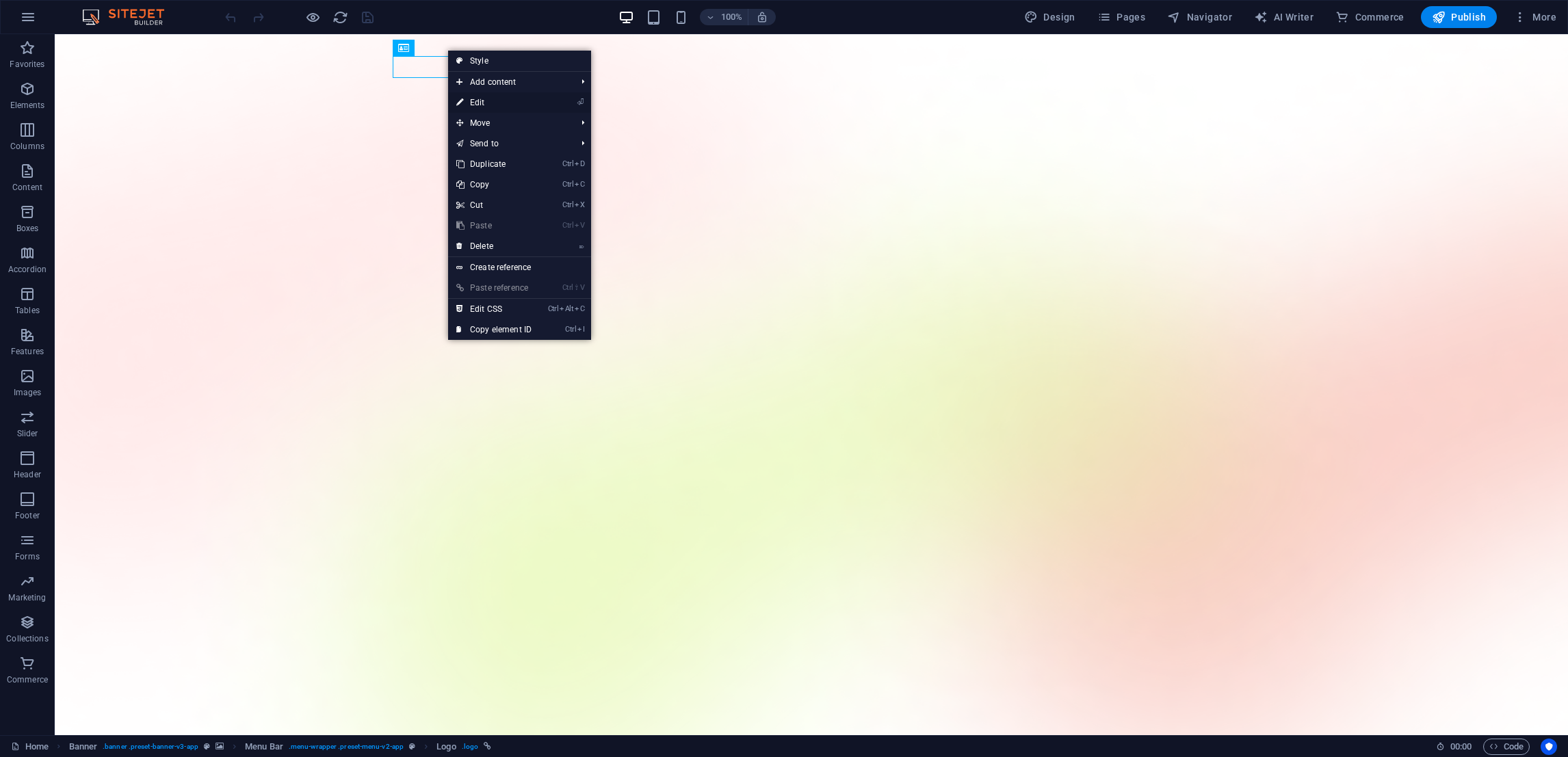 click on "⏎  Edit" at bounding box center (494, 103) 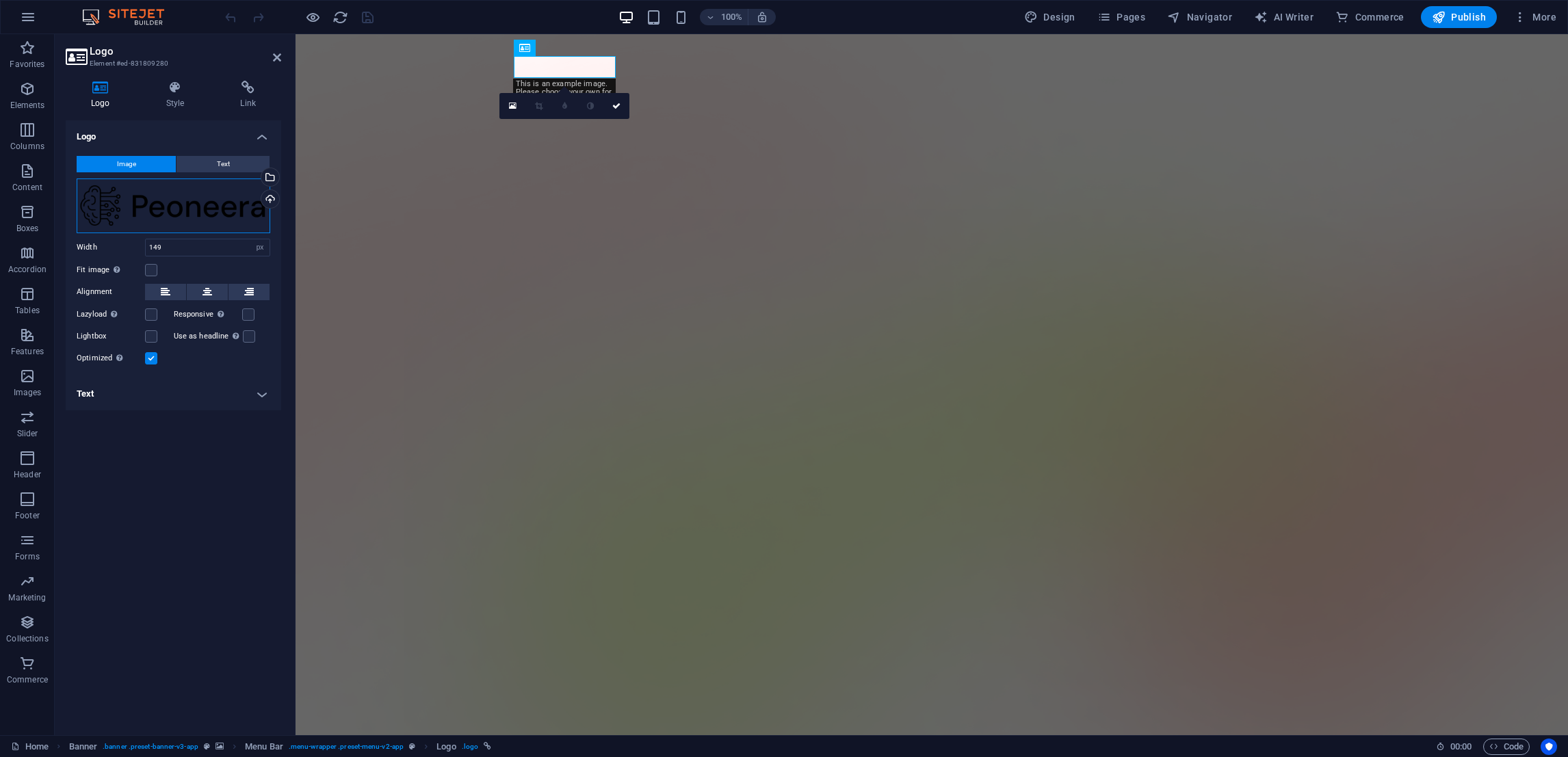 click on "Drag files here, click to choose files or select files from Files or our free stock photos & videos" at bounding box center (173, 206) 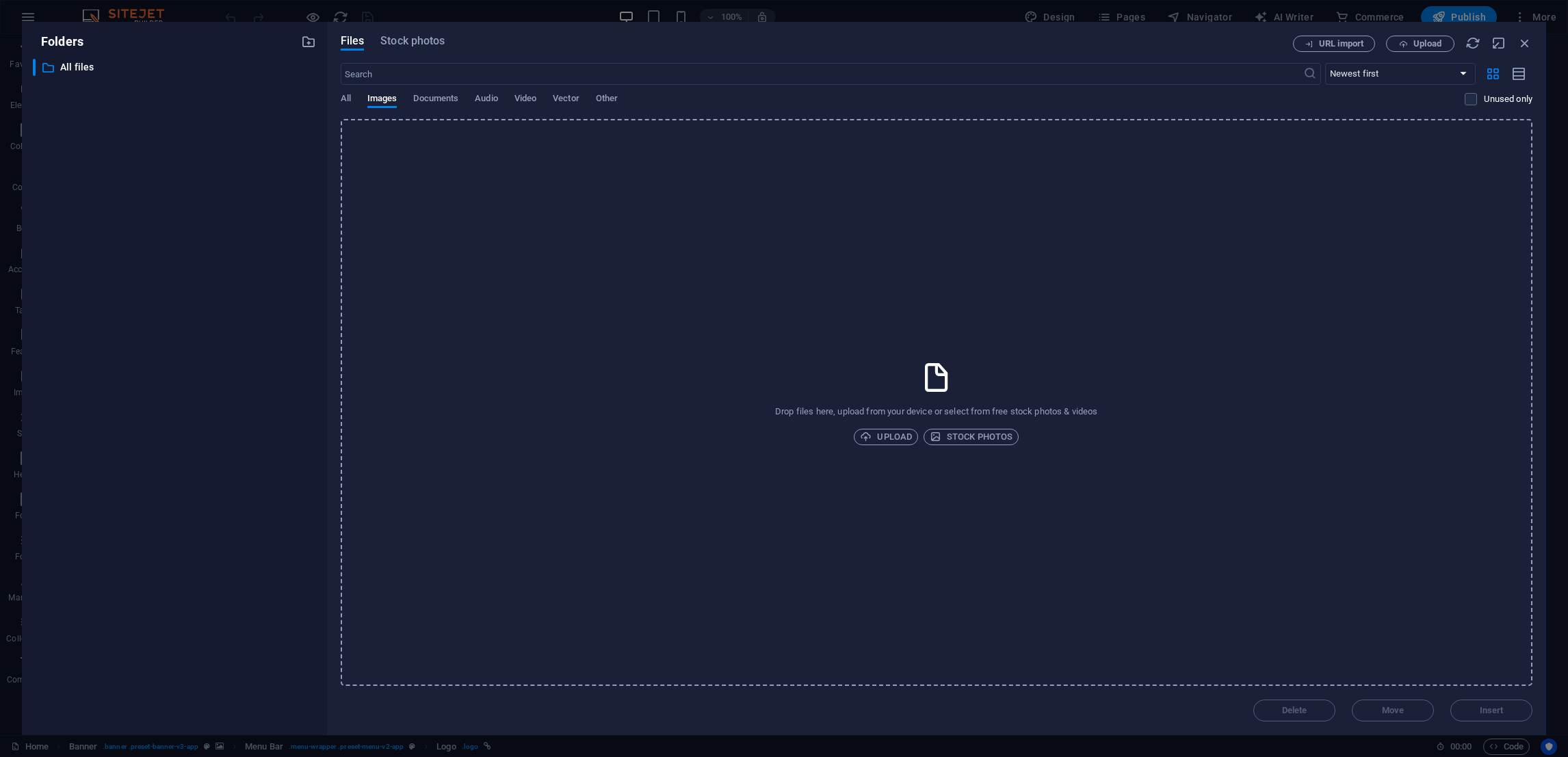 drag, startPoint x: 202, startPoint y: 60, endPoint x: 793, endPoint y: 254, distance: 622.0265 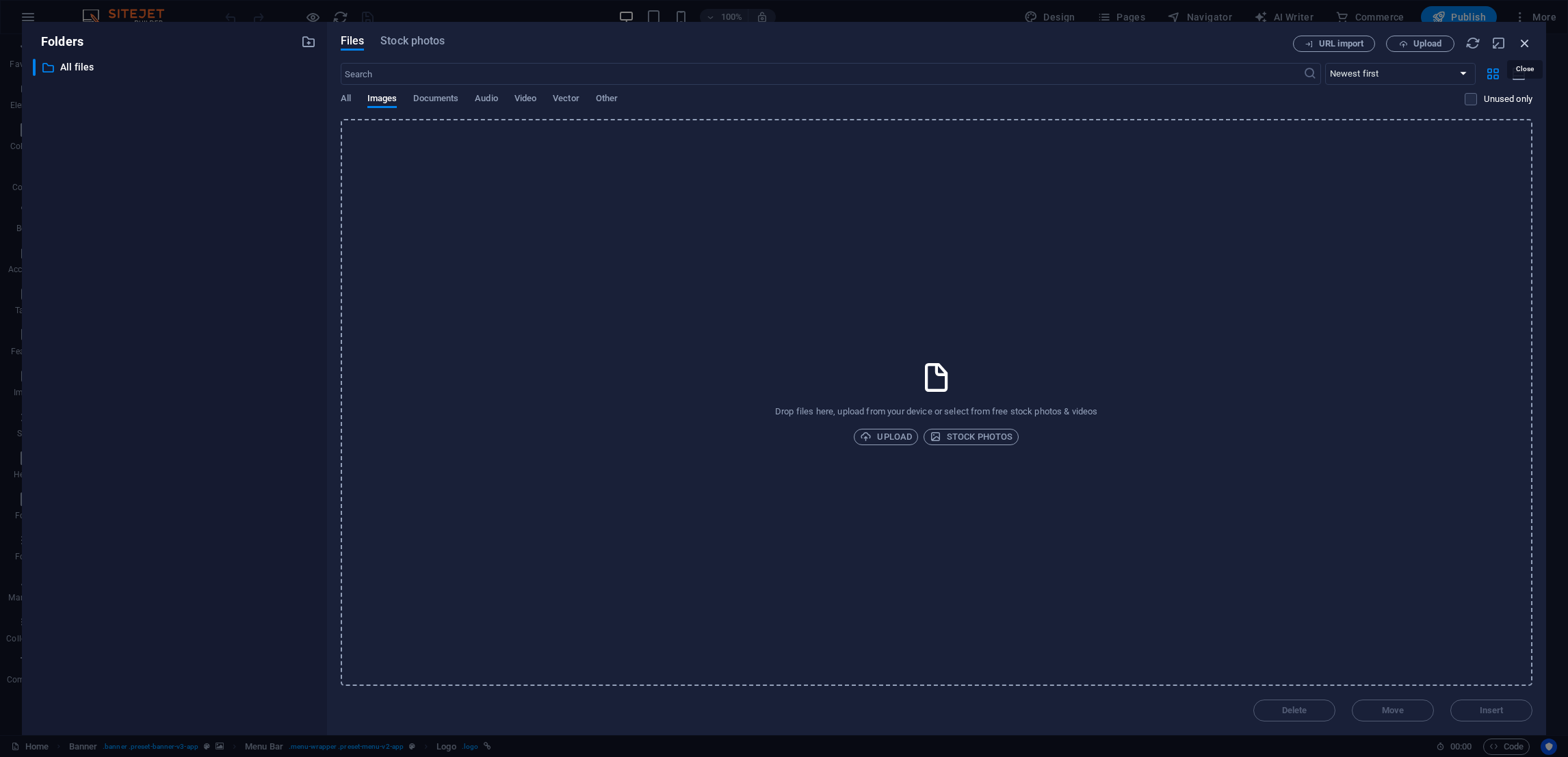 click at bounding box center [1525, 43] 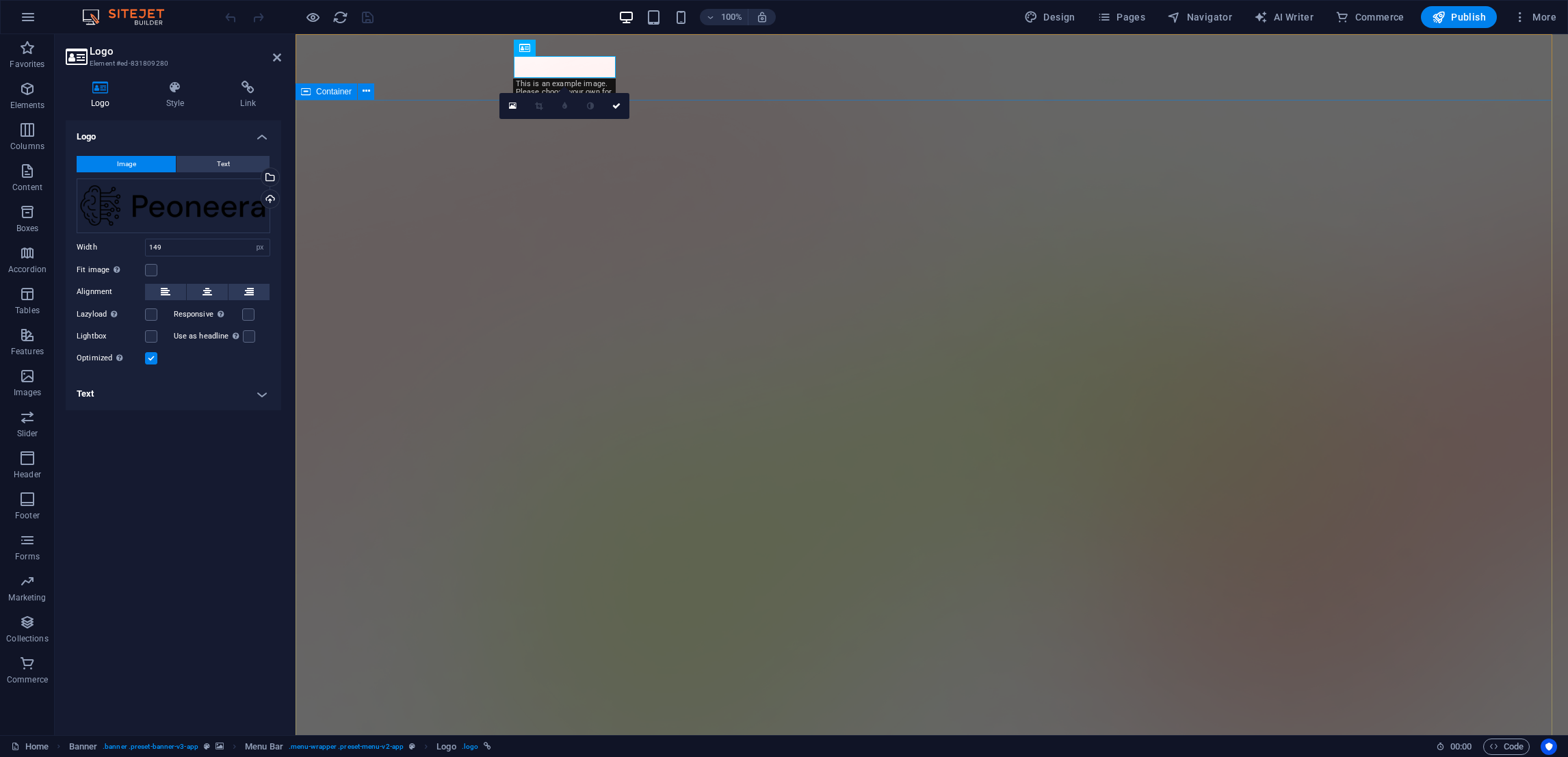 click on "Version 2.0 is here AI app for productivity Lorem ipsum dolor sit amet, consectetur adipiscing elit, sed do eiusmod tempor incididunt ut labore et dolore magna aliqua. Download App" at bounding box center (932, 1570) 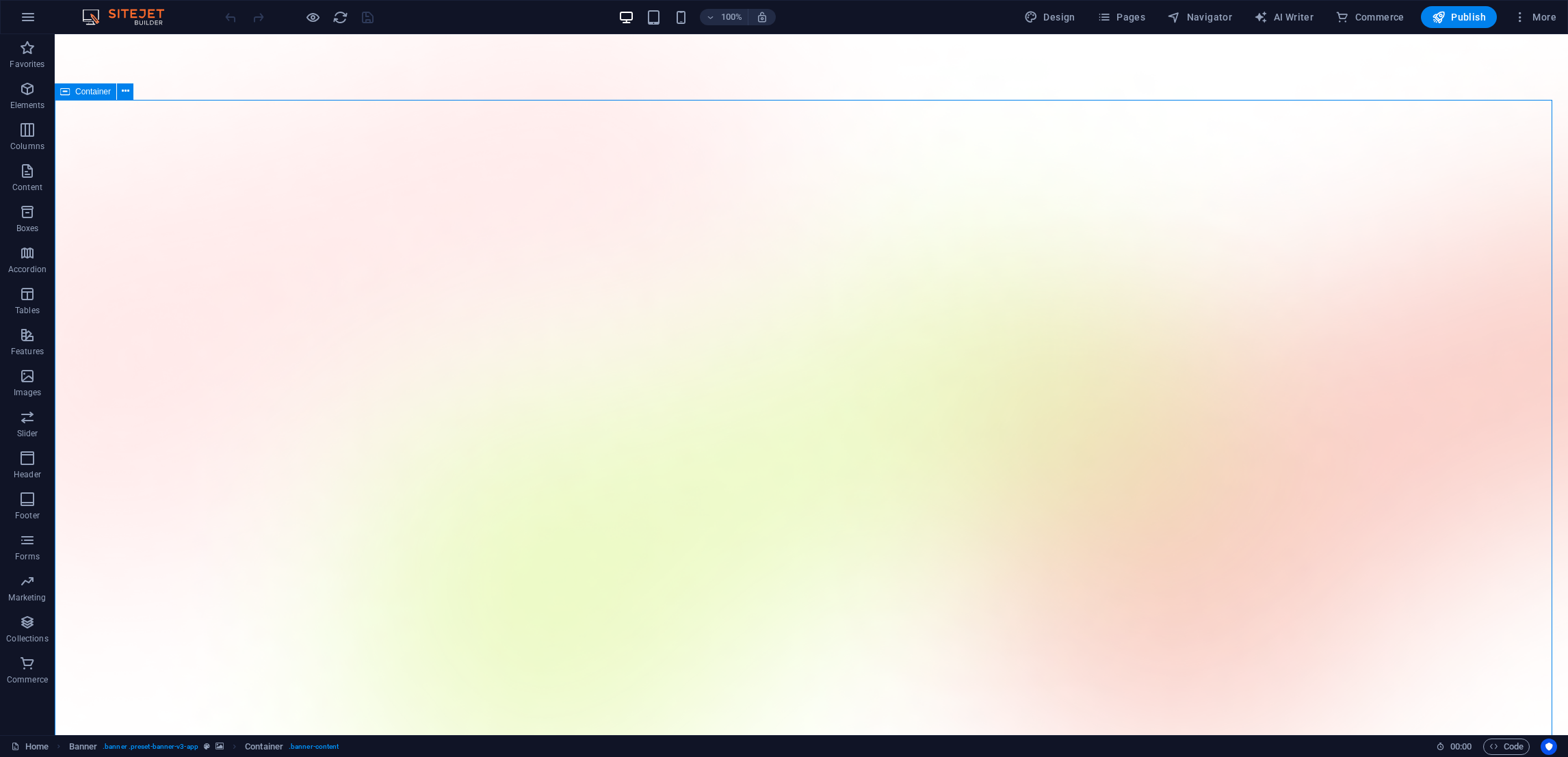 click on "Version 2.0 is here AI app for productivity Lorem ipsum dolor sit amet, consectetur adipiscing elit, sed do eiusmod tempor incididunt ut labore et dolore magna aliqua. Download App" at bounding box center (811, 1570) 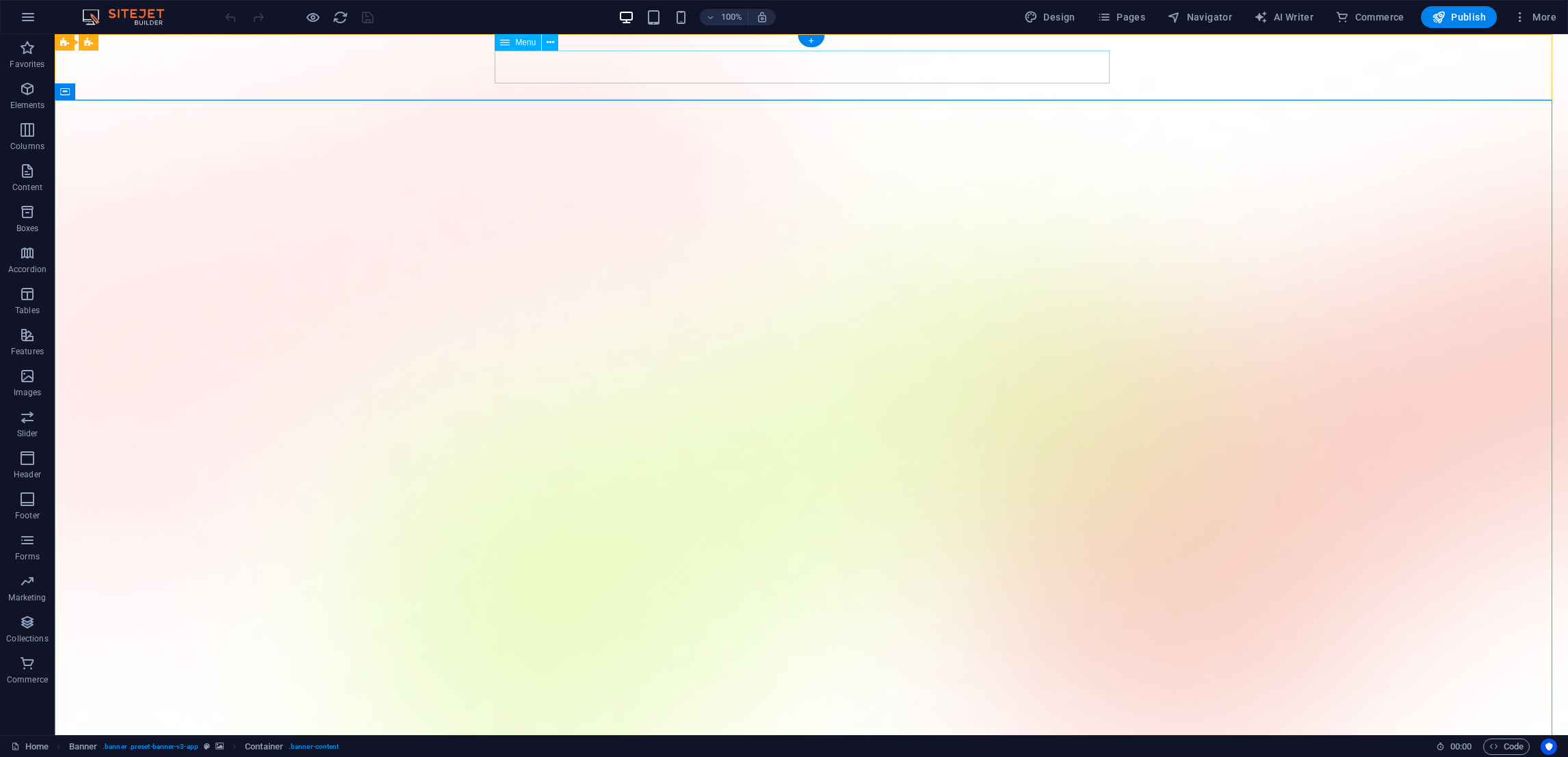 click on "Features Pricing Blog Contact" at bounding box center (811, 1063) 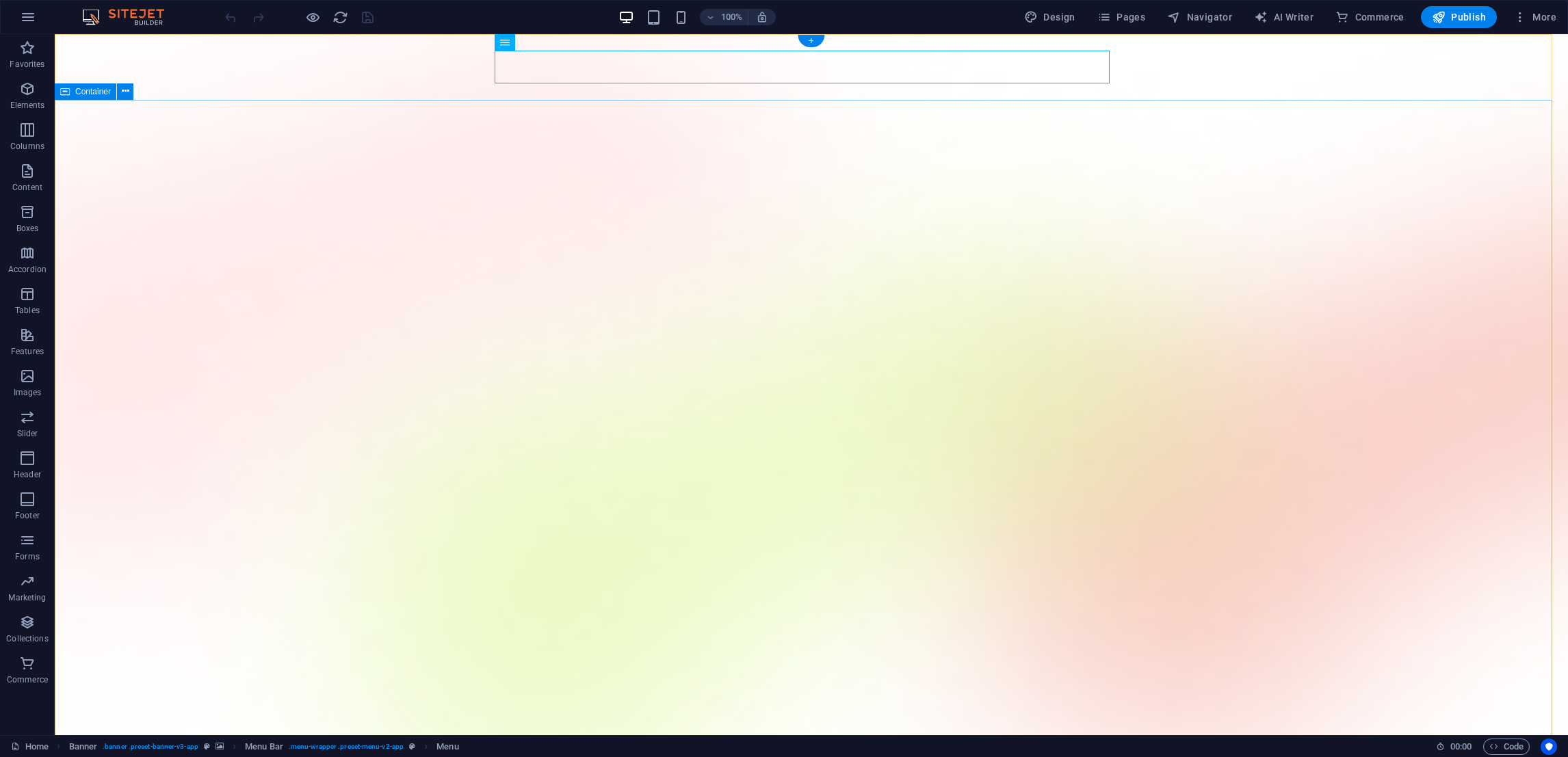 click on "Version 2.0 is here AI app for productivity Lorem ipsum dolor sit amet, consectetur adipiscing elit, sed do eiusmod tempor incididunt ut labore et dolore magna aliqua. Download App" at bounding box center [811, 1570] 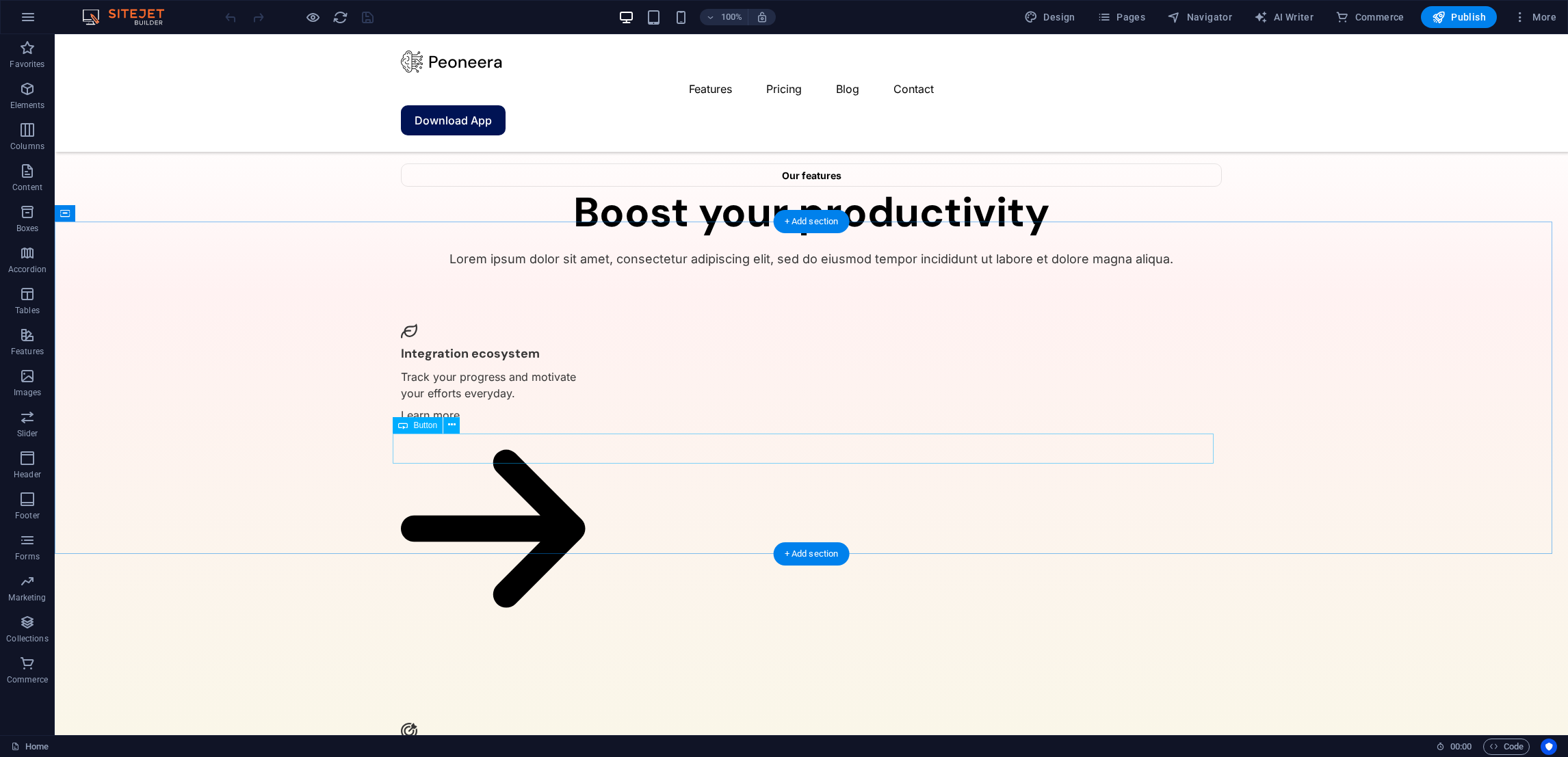 scroll, scrollTop: 2865, scrollLeft: 0, axis: vertical 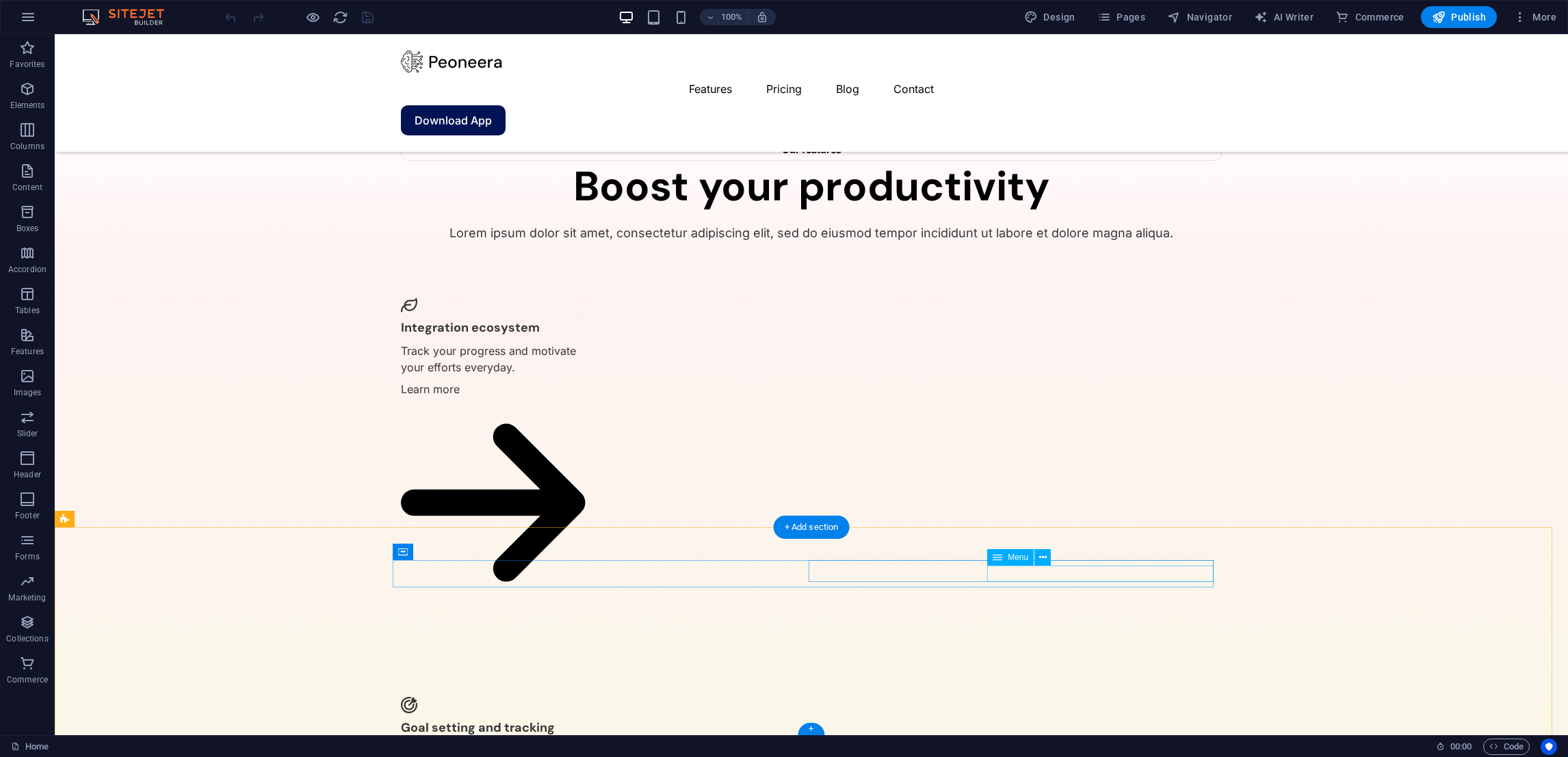 click on "Features Pricing Blog Contact" at bounding box center [603, 24506] 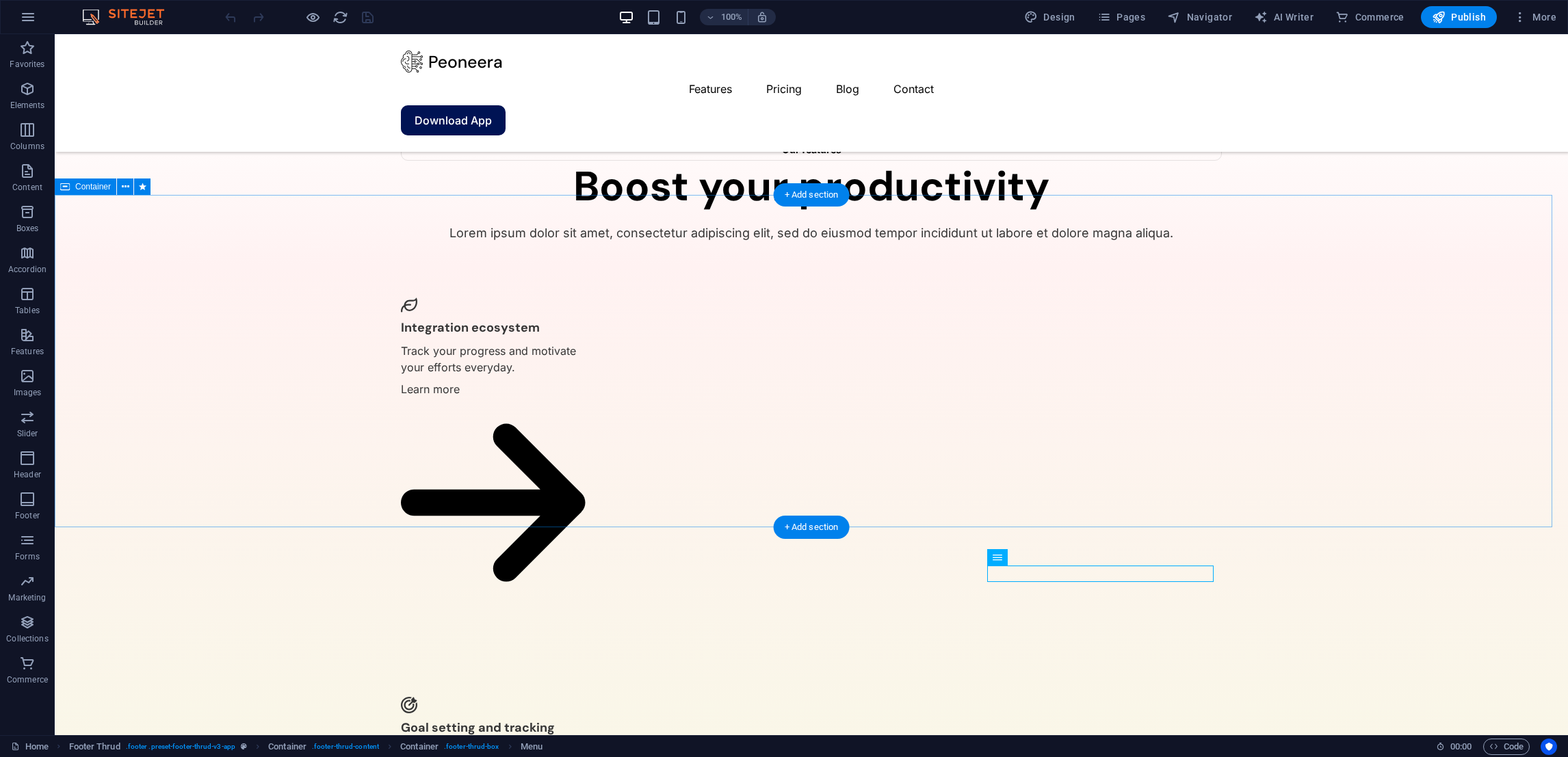 click on "Don’t miss it, download the app Lorem ipsum dolor sit amet, consectetur adipiscing elit, sed do eiusmod tempor incididunt ut labore et dolore magna aliqua. Download App" at bounding box center [811, 24270] 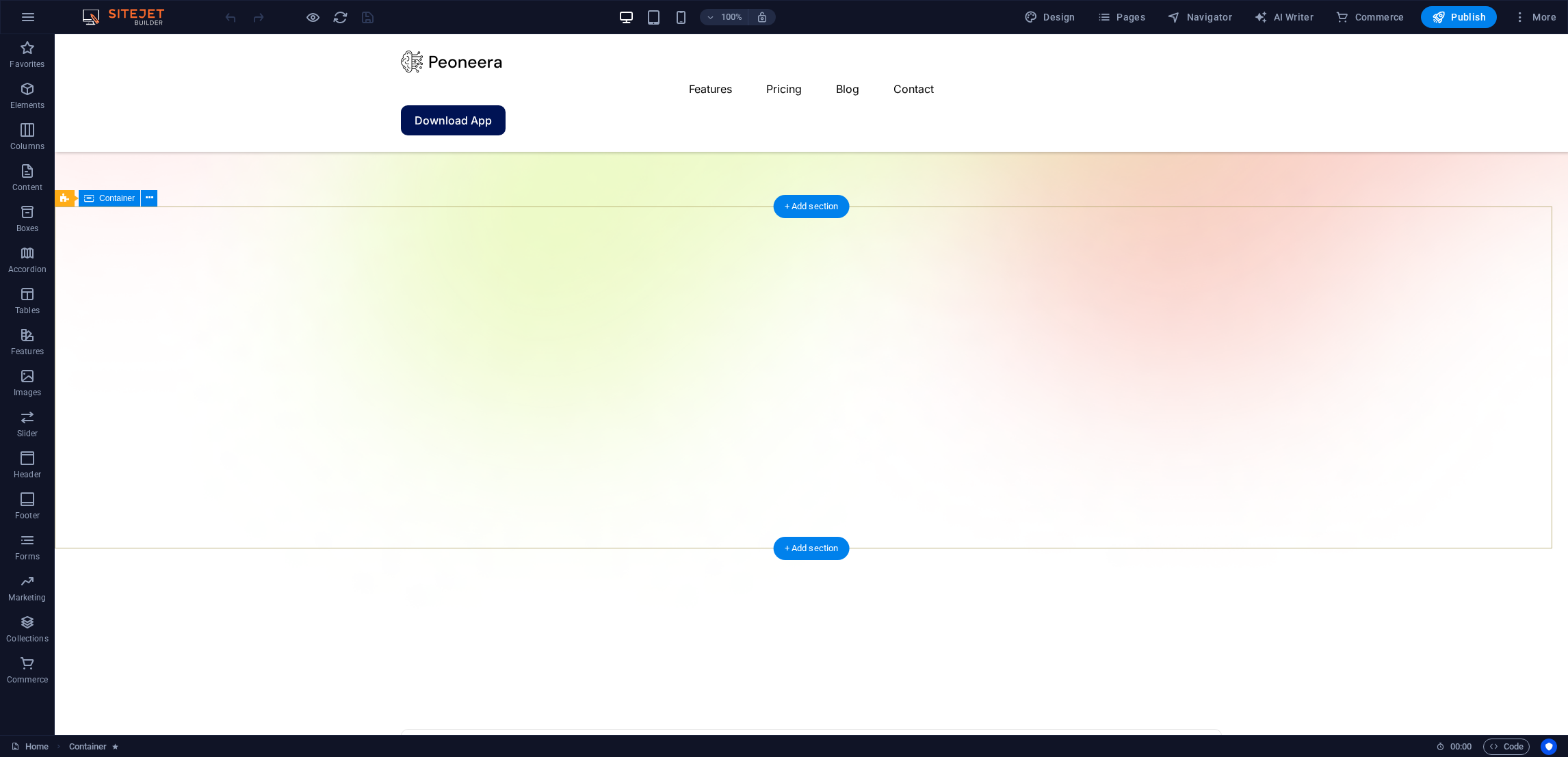 scroll, scrollTop: 0, scrollLeft: 0, axis: both 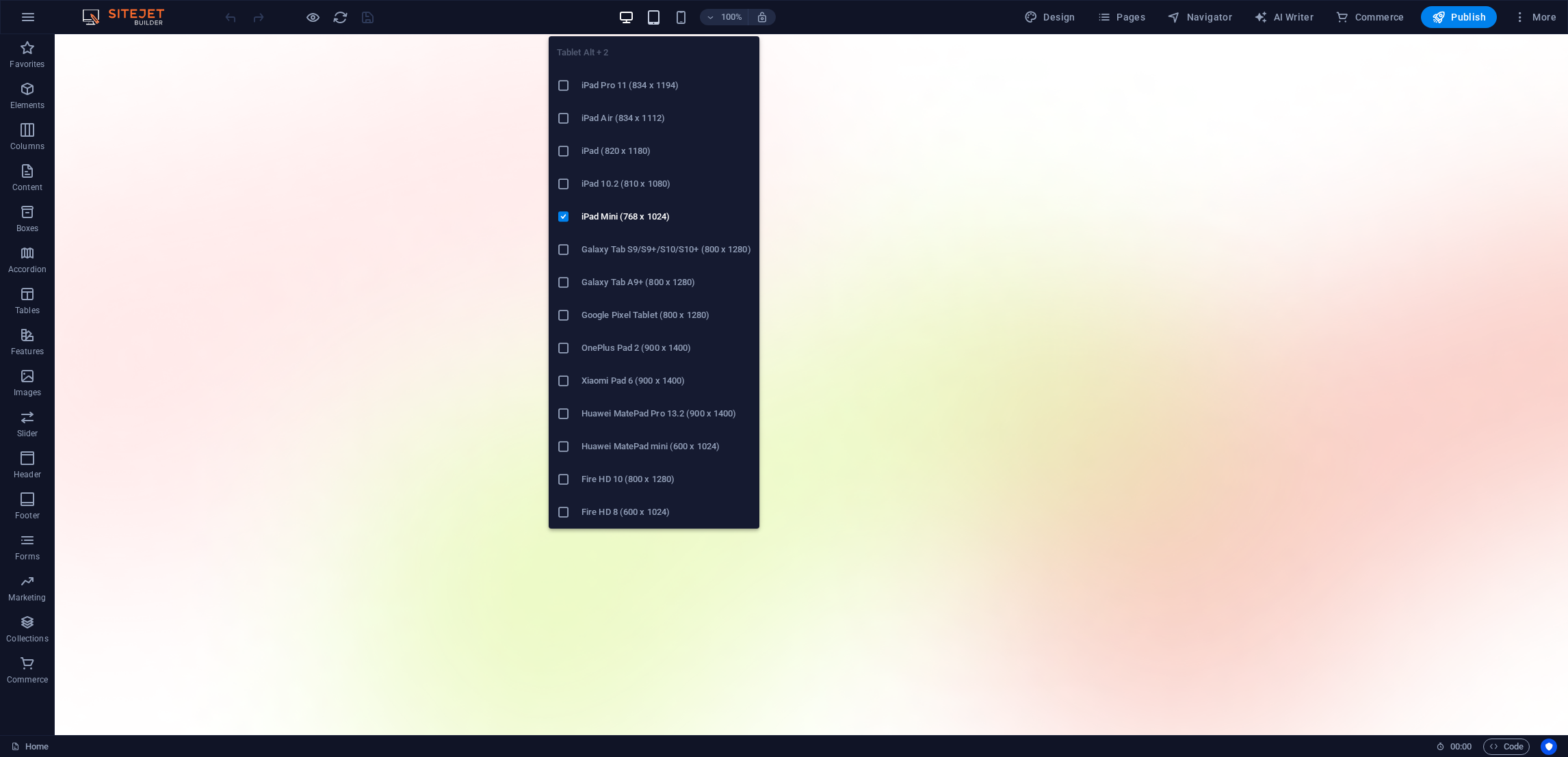 click on "Tablet Alt + 2 iPad Pro 11 (834 x 1194) iPad Air (834 x 1112) iPad (820 x 1180) iPad 10.2 (810 x 1080) iPad Mini (768 x 1024) Galaxy Tab S9/S9+/S10/S10+ (800 x 1280) Galaxy Tab A9+ (800 x 1280) Google Pixel Tablet (800 x 1280) OnePlus Pad 2 (900 x 1400) Xiaomi Pad 6 (900 x 1400) Huawei MatePad Pro 13.2 (900 x 1400) Huawei MatePad mini (600 x 1024) Fire HD 10 (800 x 1280) Fire HD 8 (600 x 1024)" at bounding box center [654, 277] 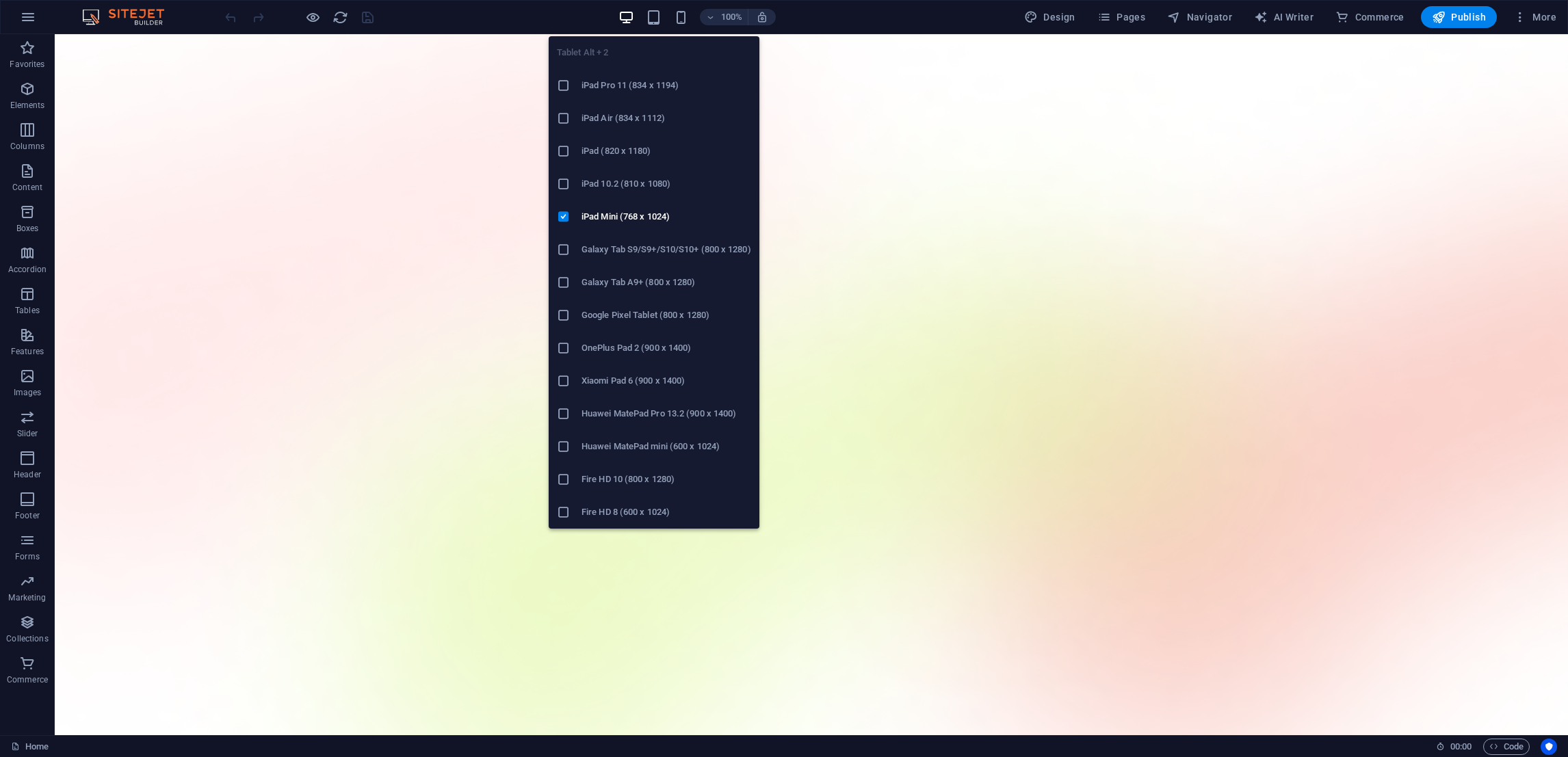 drag, startPoint x: 659, startPoint y: 21, endPoint x: 659, endPoint y: 103, distance: 82 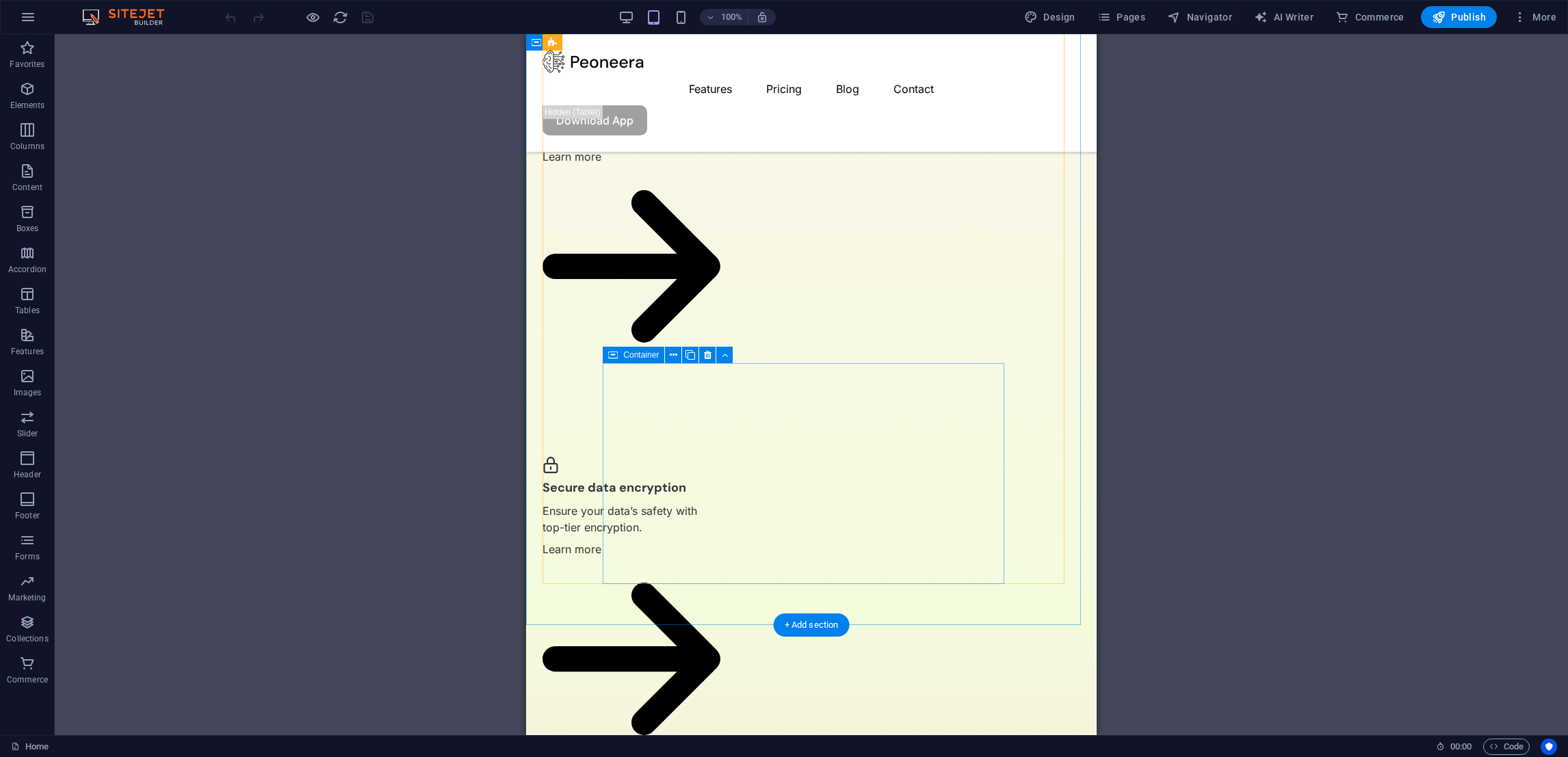 scroll, scrollTop: 3464, scrollLeft: 0, axis: vertical 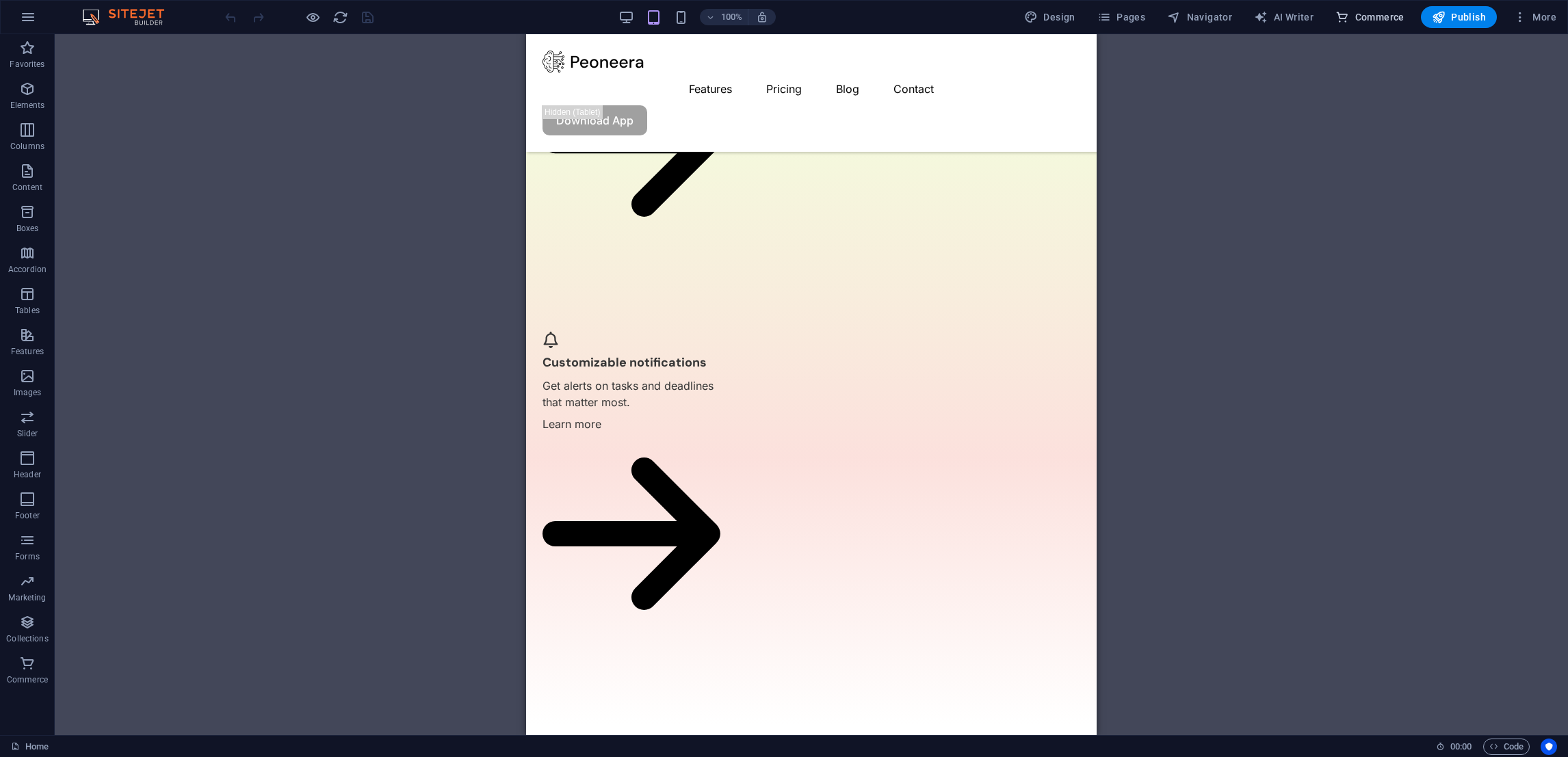 click on "Commerce" at bounding box center [1370, 17] 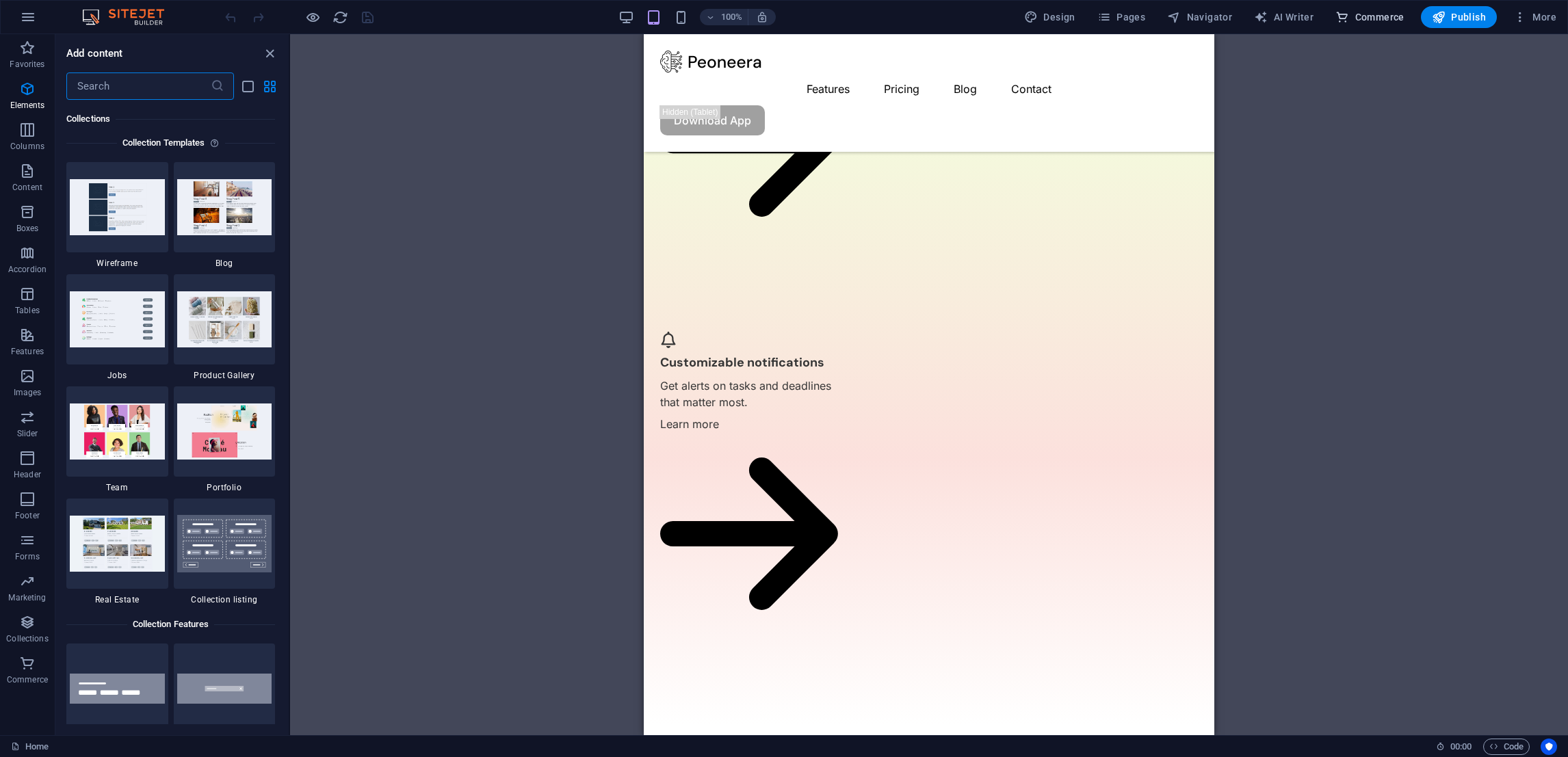 scroll, scrollTop: 13175, scrollLeft: 0, axis: vertical 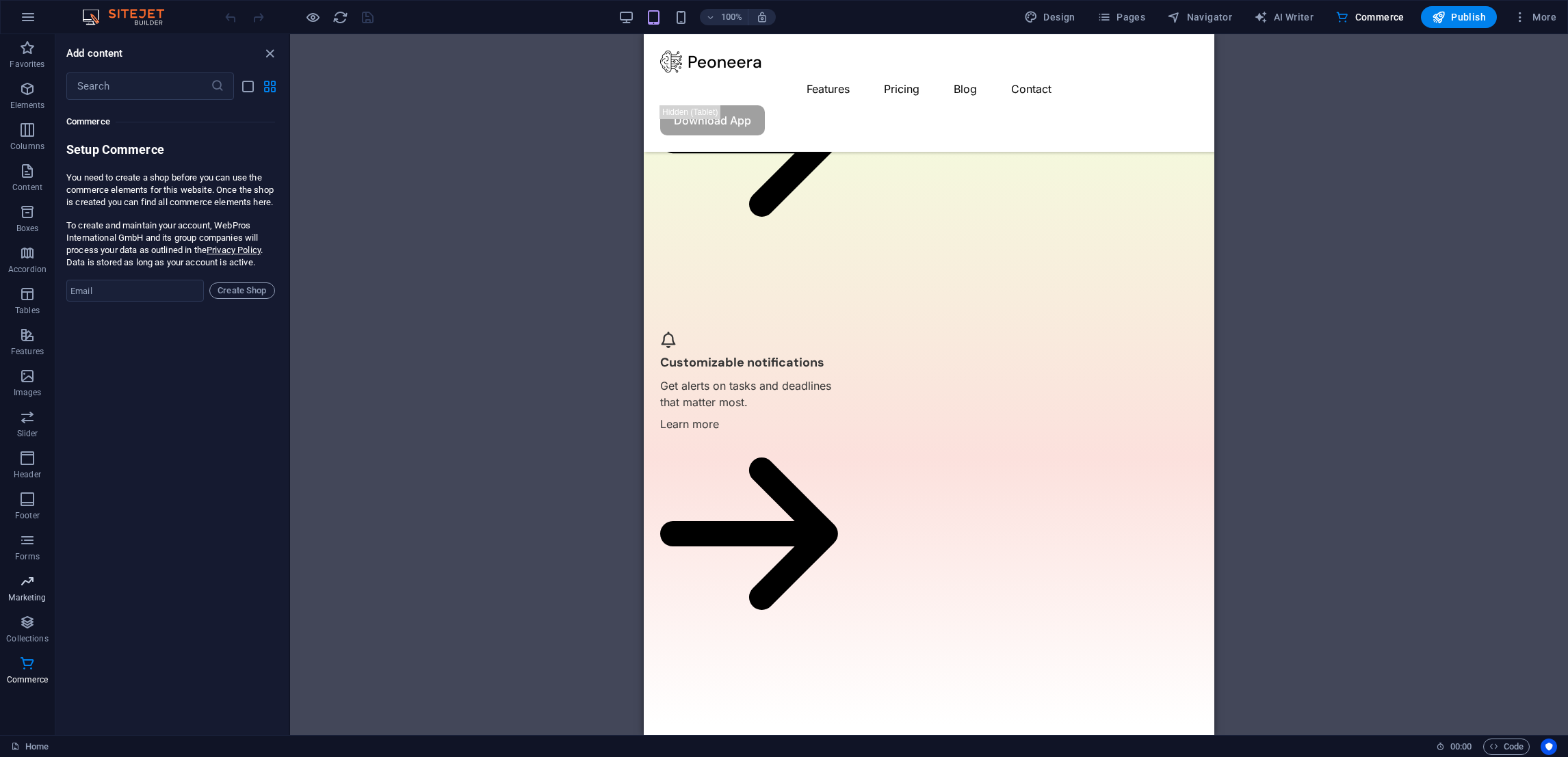 click on "Marketing" at bounding box center (27, 598) 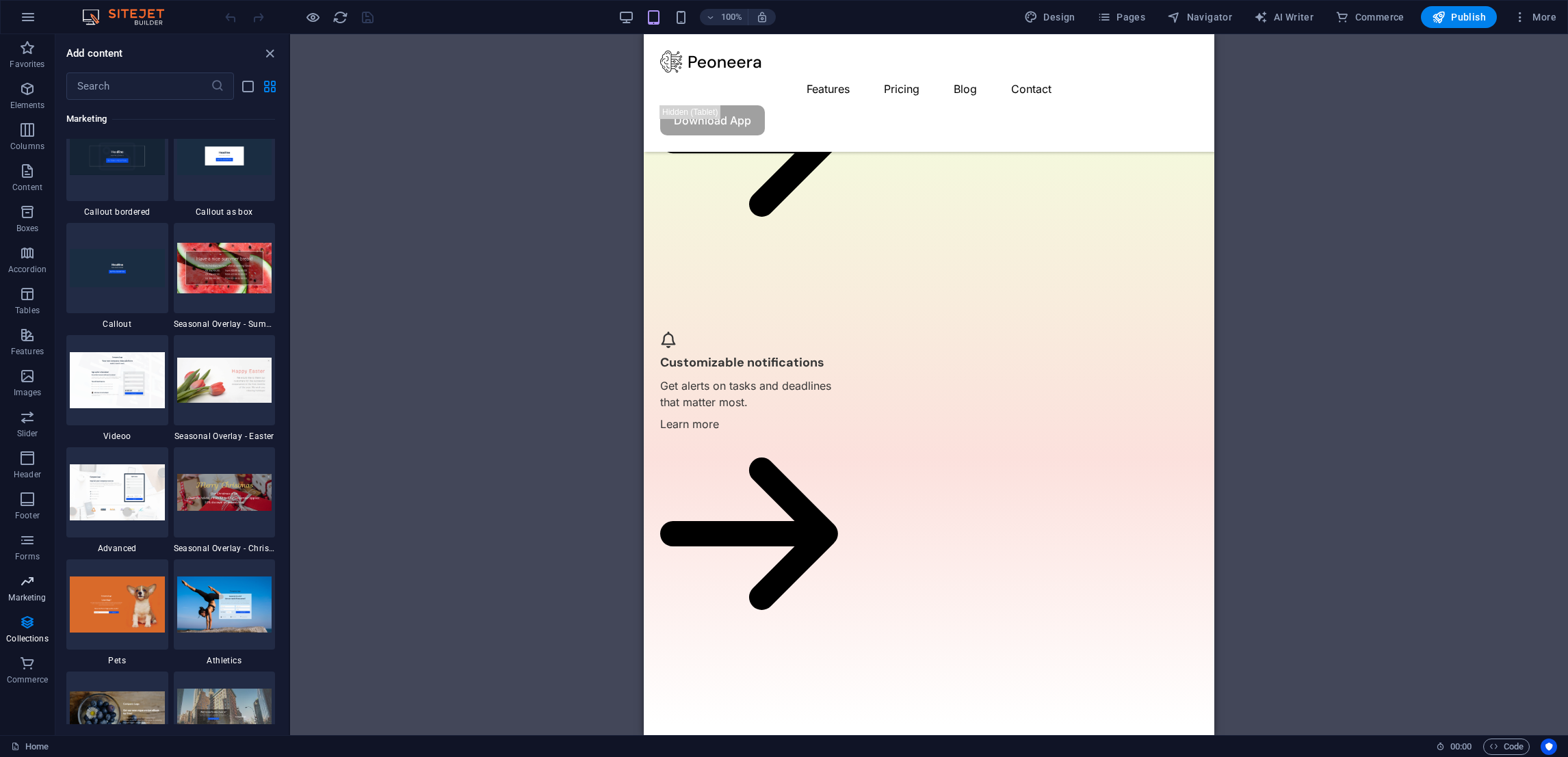 scroll, scrollTop: 11137, scrollLeft: 0, axis: vertical 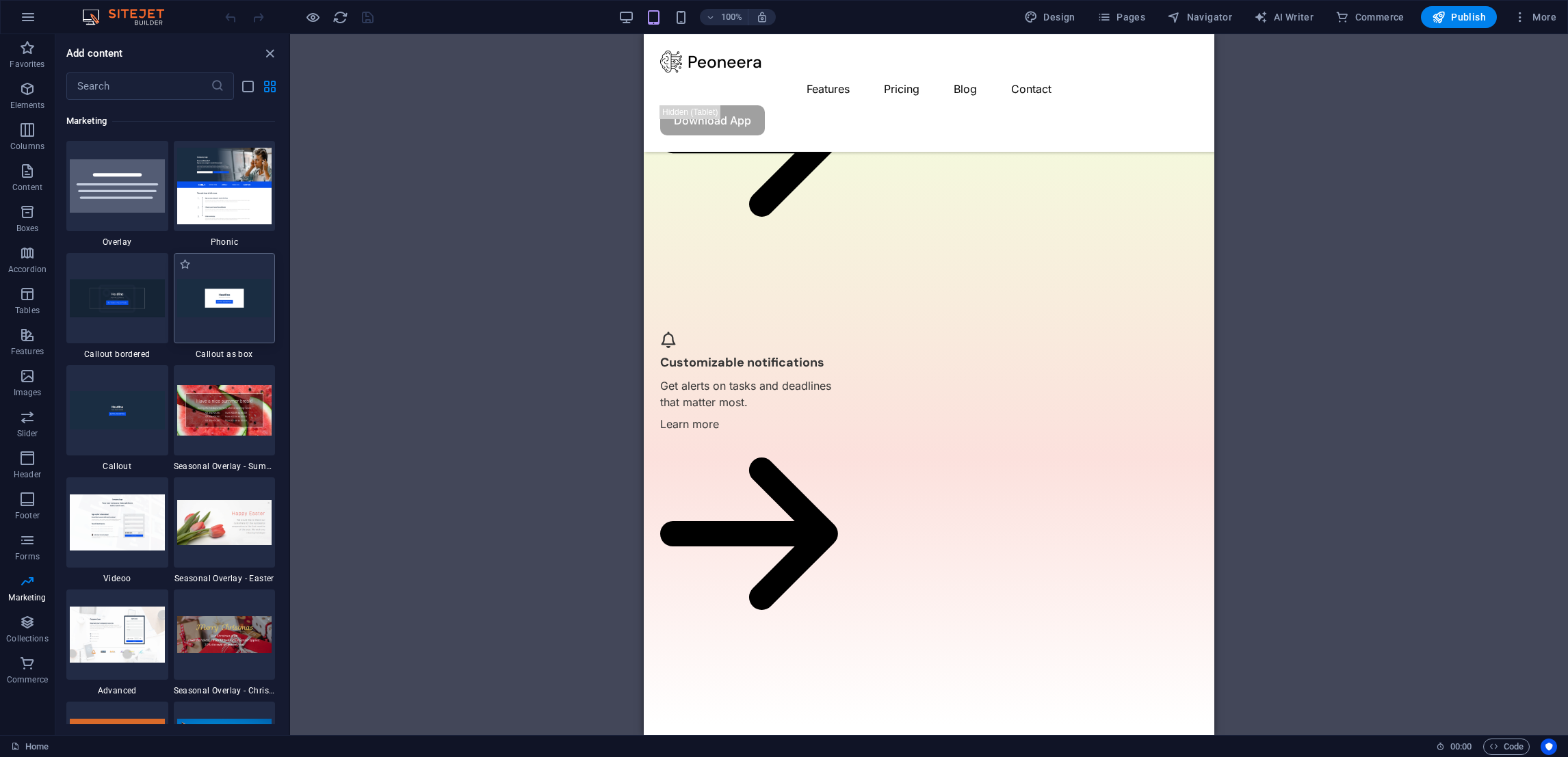 click at bounding box center (224, 298) 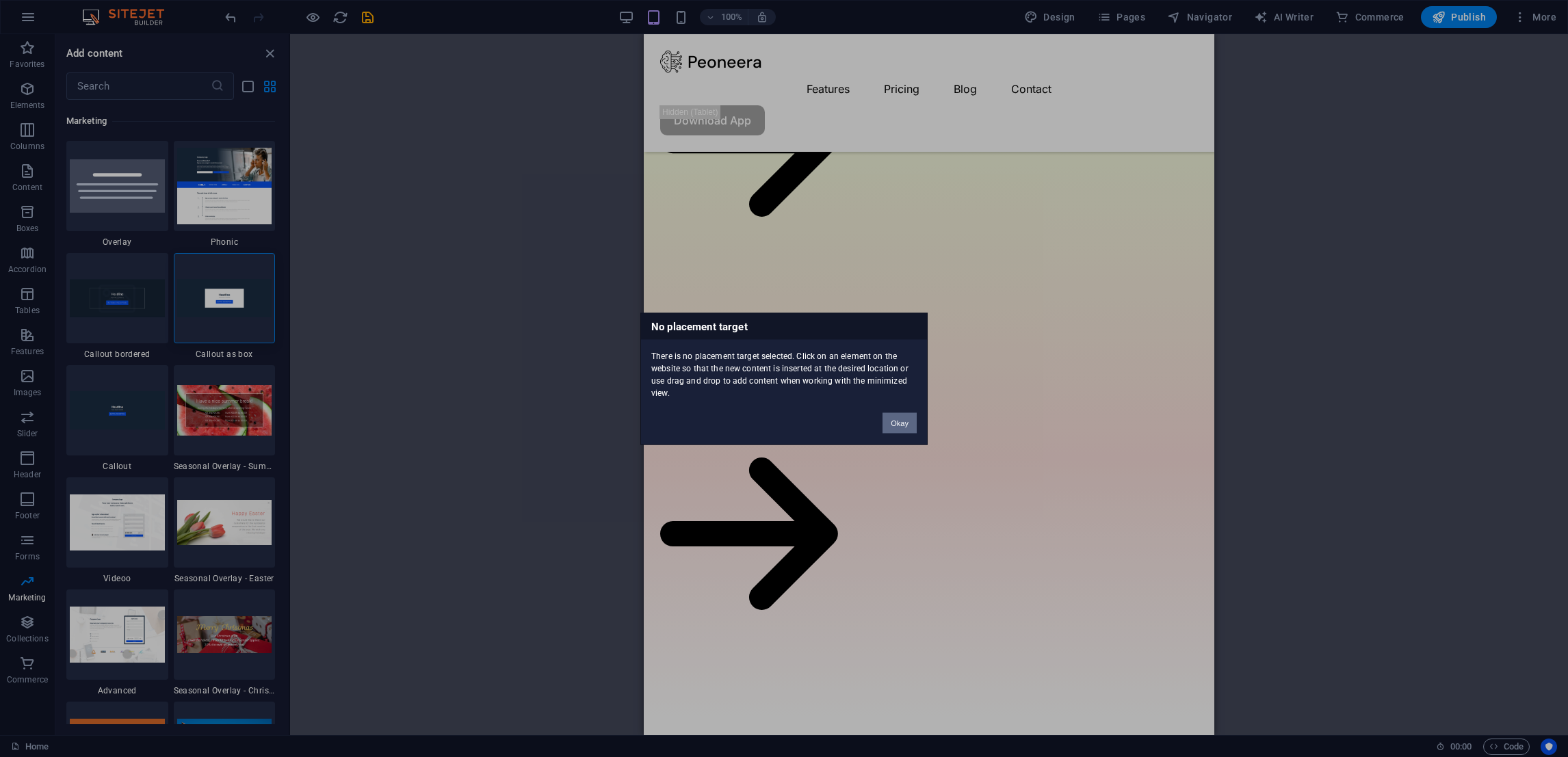 click on "Okay" at bounding box center (900, 423) 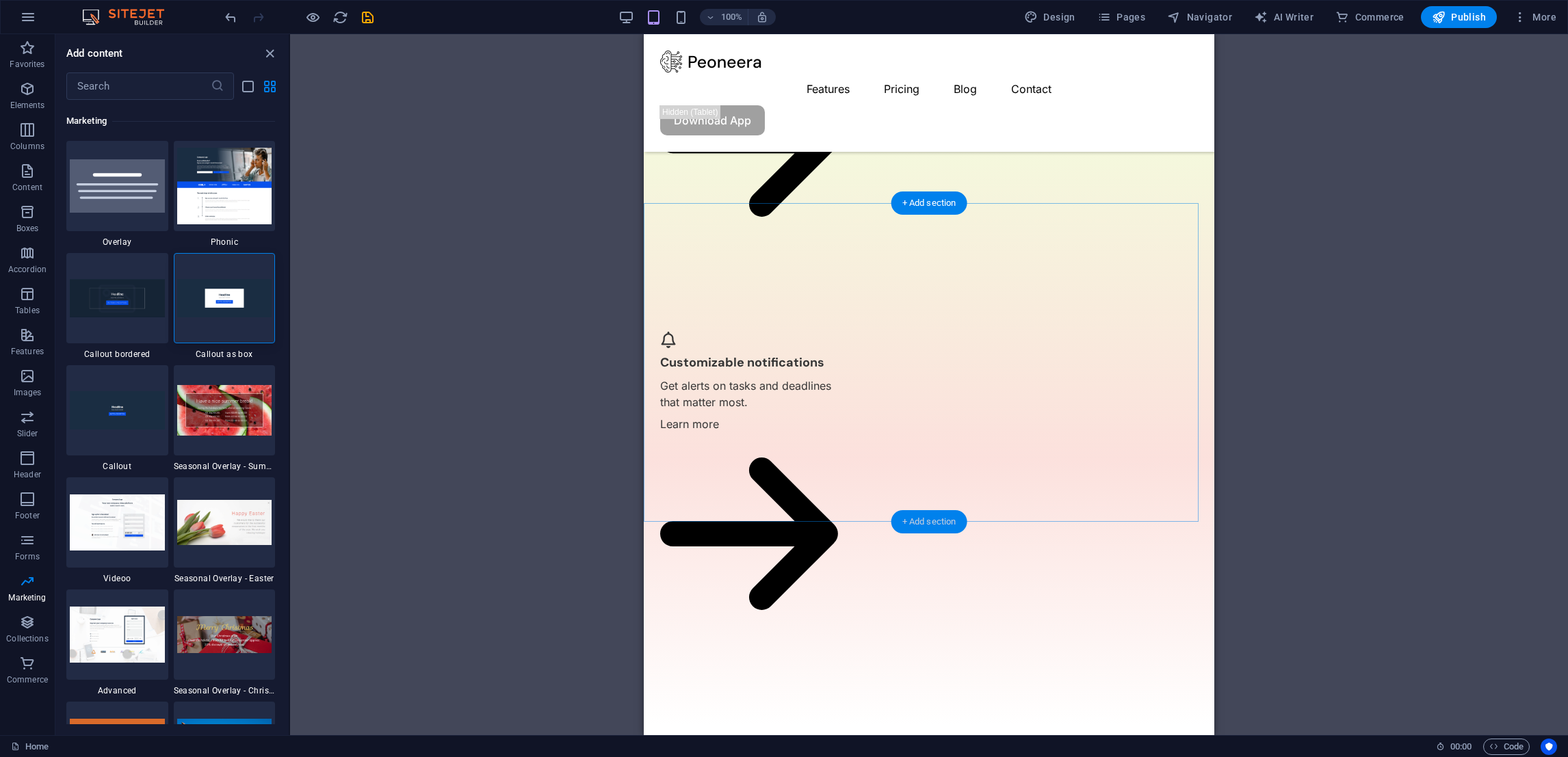 click on "+ Add section" at bounding box center [929, 522] 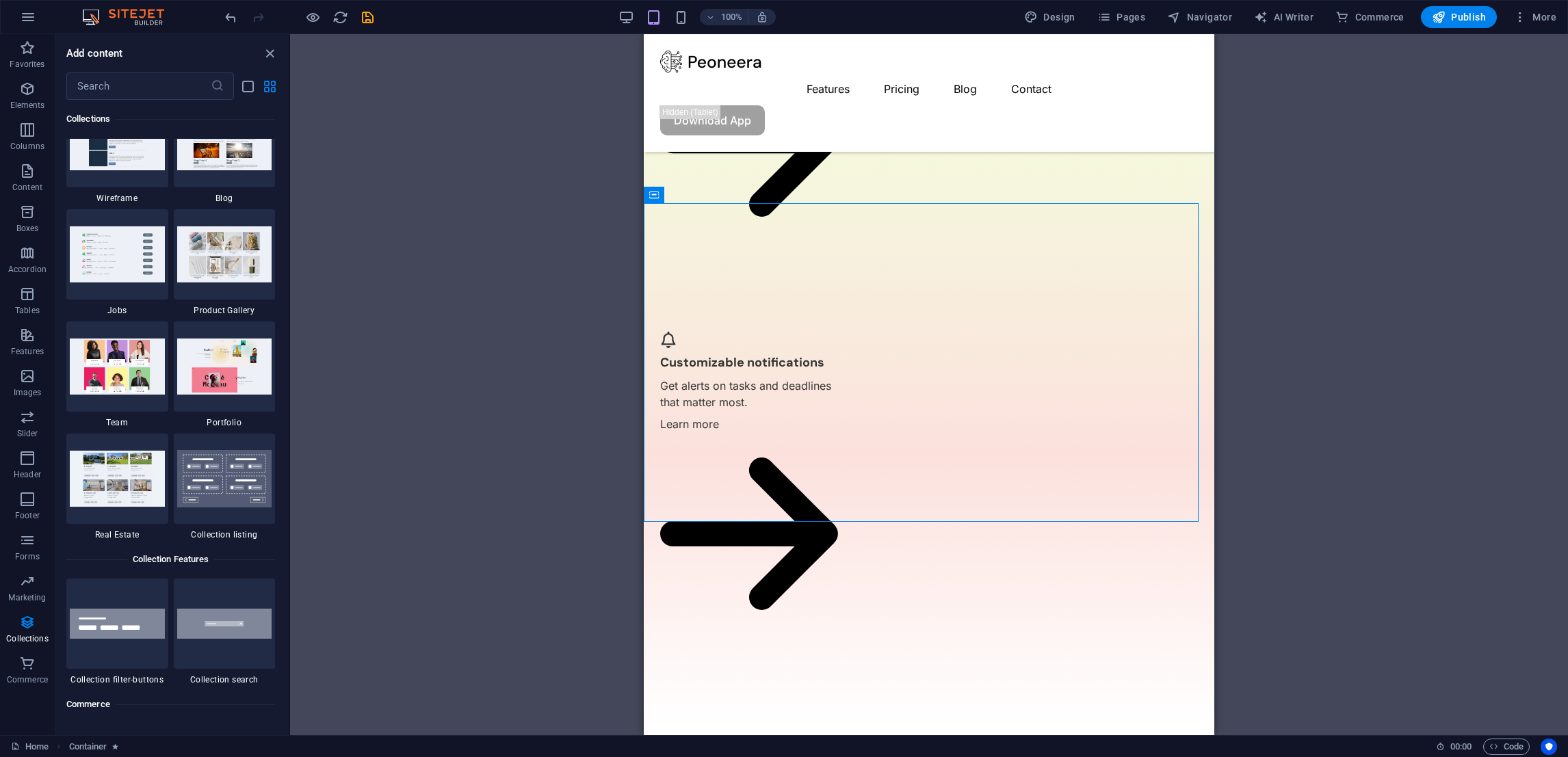 scroll, scrollTop: 12591, scrollLeft: 0, axis: vertical 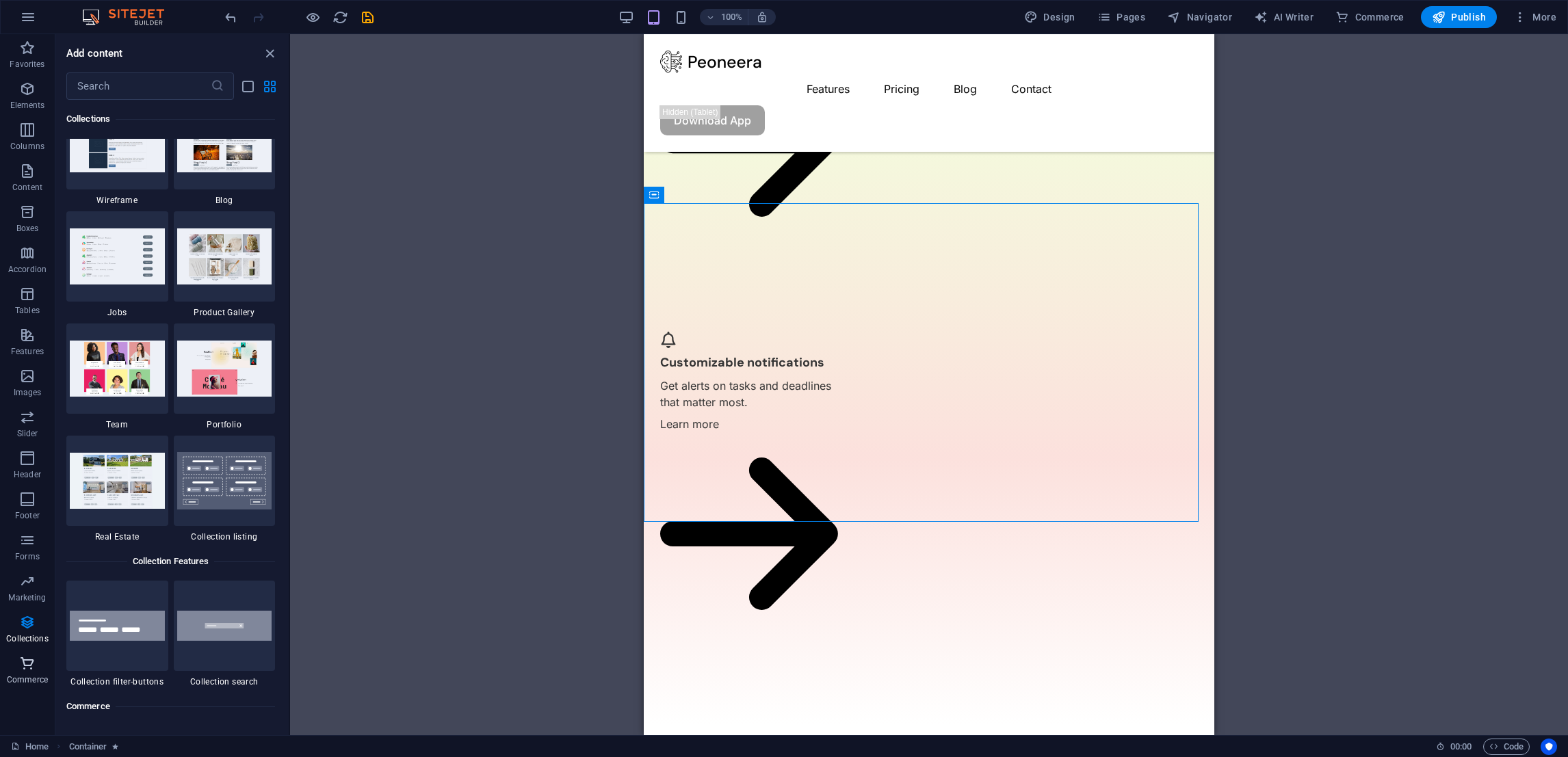 click on "Commerce" at bounding box center [27, 680] 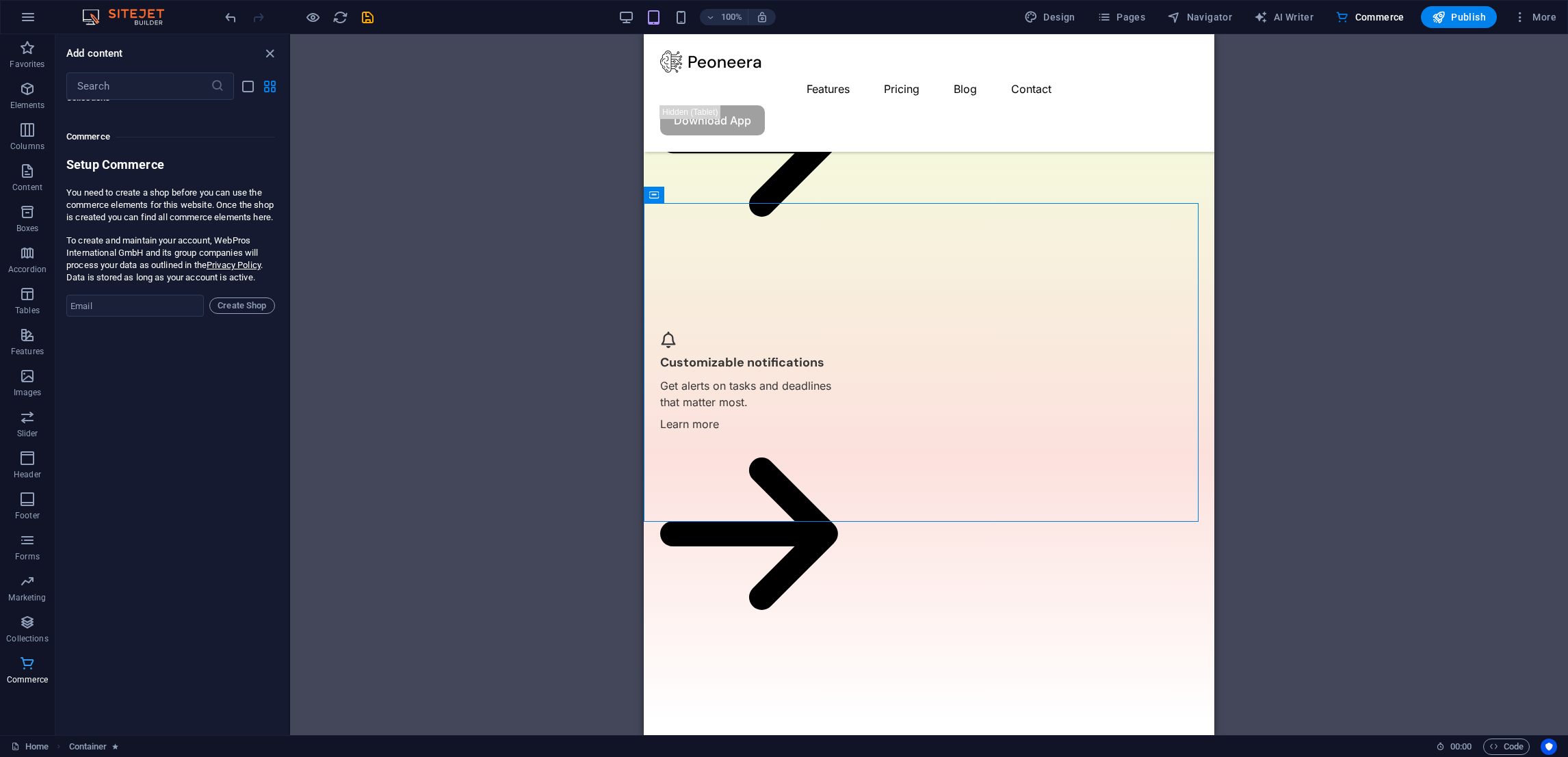 scroll, scrollTop: 13175, scrollLeft: 0, axis: vertical 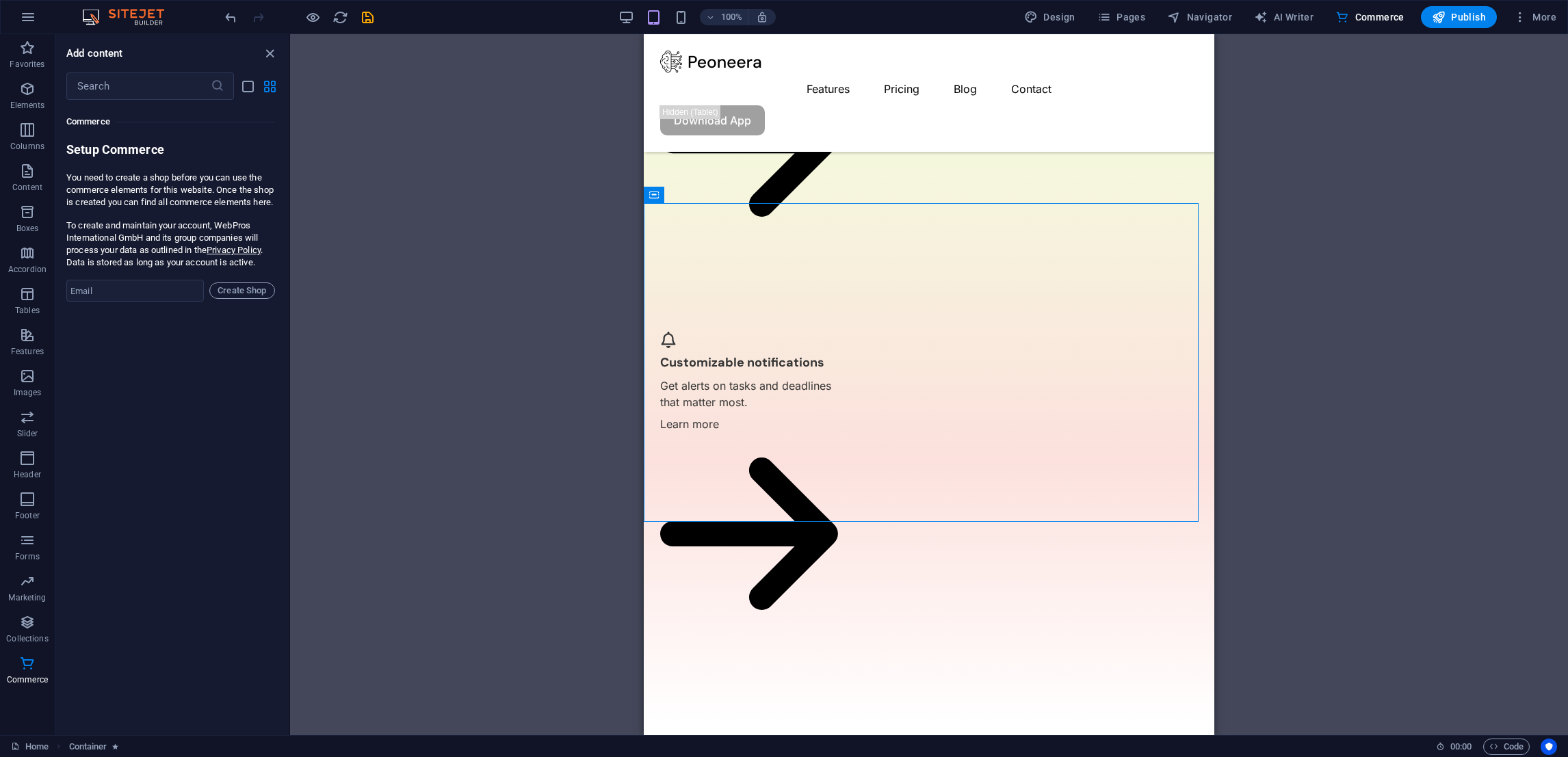 click on "H1   Banner   Banner   Container   Text   Spacer   Button   Spacer   Image   Spacer   Spacer   Menu Bar   Menu   Logo   Marquee   Container   Marquee   Image   Container   Container   Container   Plans   Container   Button   Spacer   Container   Container   Container   Container   Container   Text   Button   Container   Container   Text   Button   Spacer   Text   Container   Spacer   H2   Spacer   Spacer   Image   3 columns   Container   Spacer   Text   Spacer   Text   Spacer   Container   H2   Spacer   Button   Footer Thrud   Spacer   Container   Container   Container   Container   Separator   Container   Container   Social Media Icons   Container   Menu   Text   Container   Spacer   Text   Container   Text   H2   Container   Boxes   Spacer   Container   Spacer   Spacer   Spacer   H2   Text   Spacer   Boxes   Container   Container   Spacer   Spacer   Spacer   Text   Text   Text   Container   Text   Text   Spacer   Text   Text   Spacer   Text   Text   Container   Text   Container   Text" at bounding box center [929, 384] 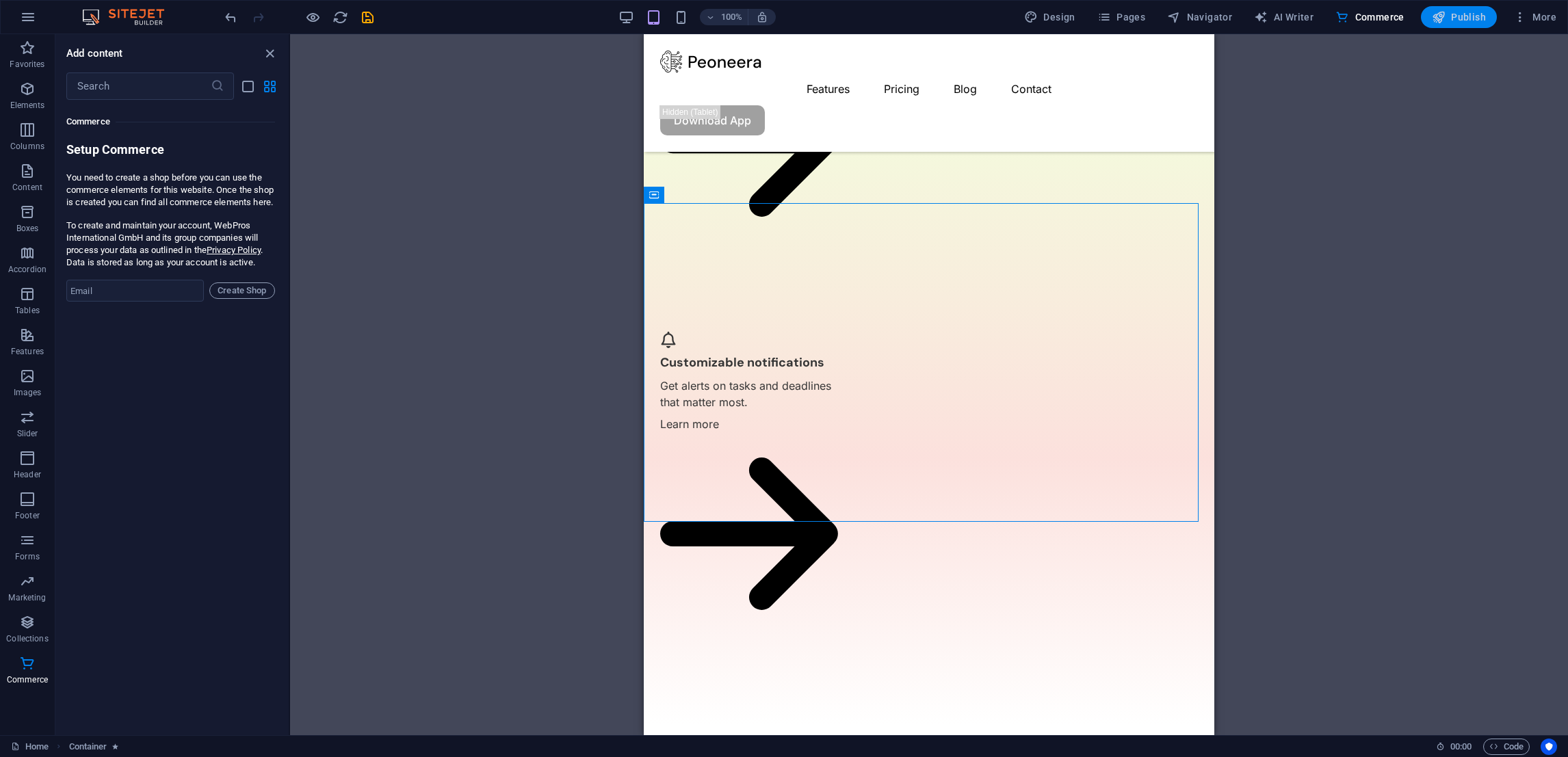click on "Publish" at bounding box center [1459, 17] 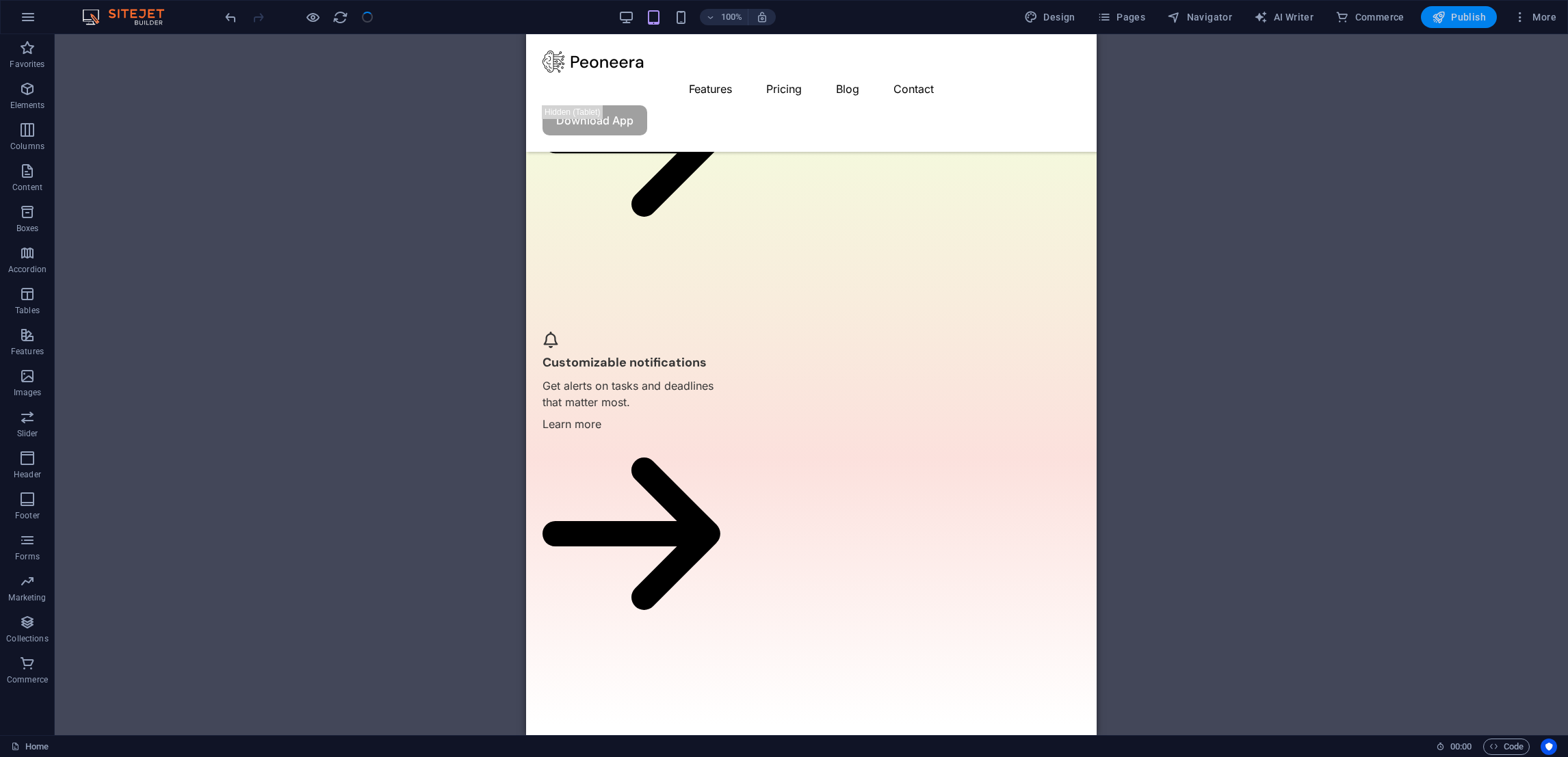 drag, startPoint x: 1464, startPoint y: 79, endPoint x: 1467, endPoint y: 19, distance: 60.07495 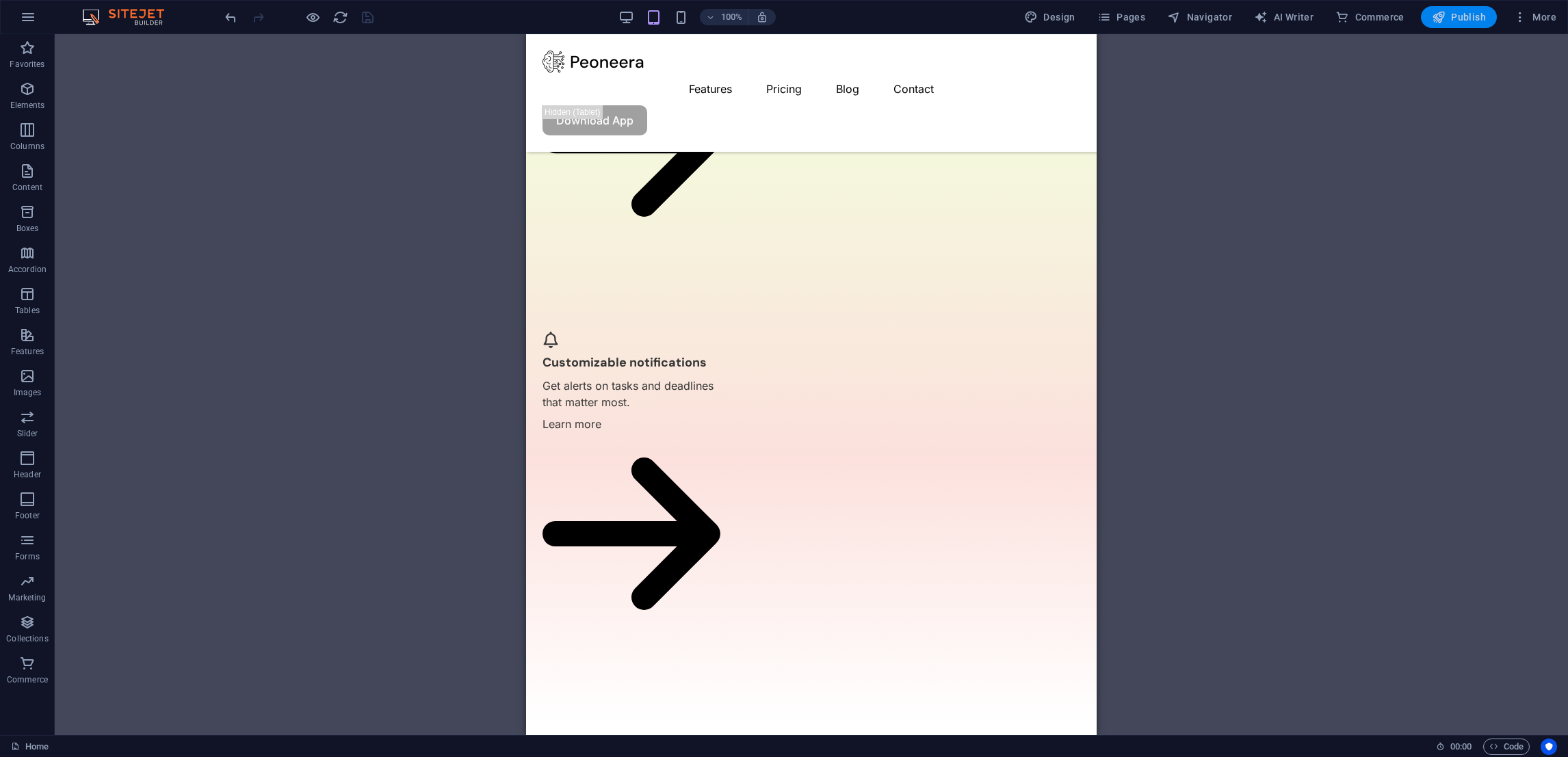 click on "Publish" at bounding box center (1459, 17) 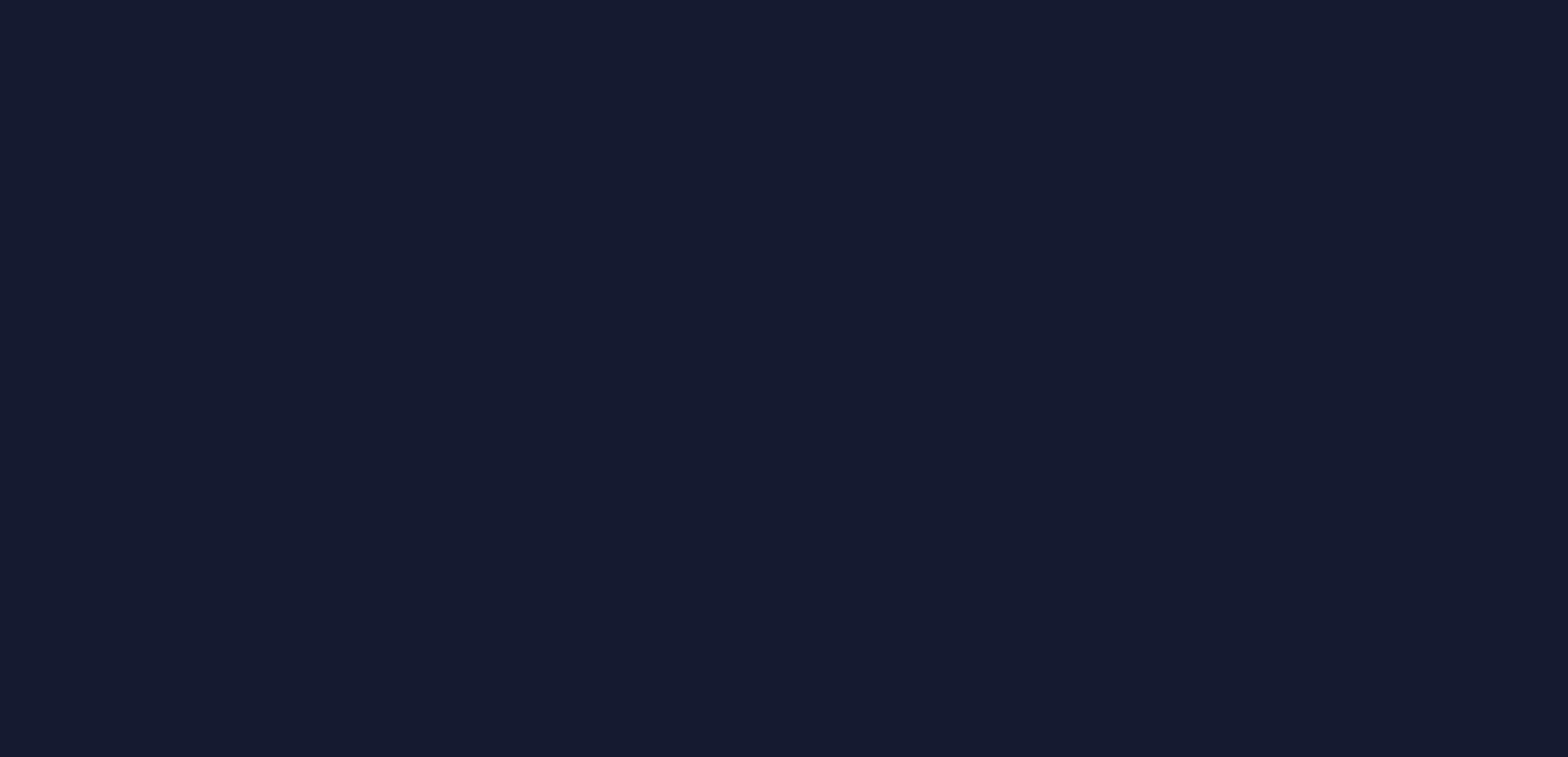 scroll, scrollTop: 0, scrollLeft: 0, axis: both 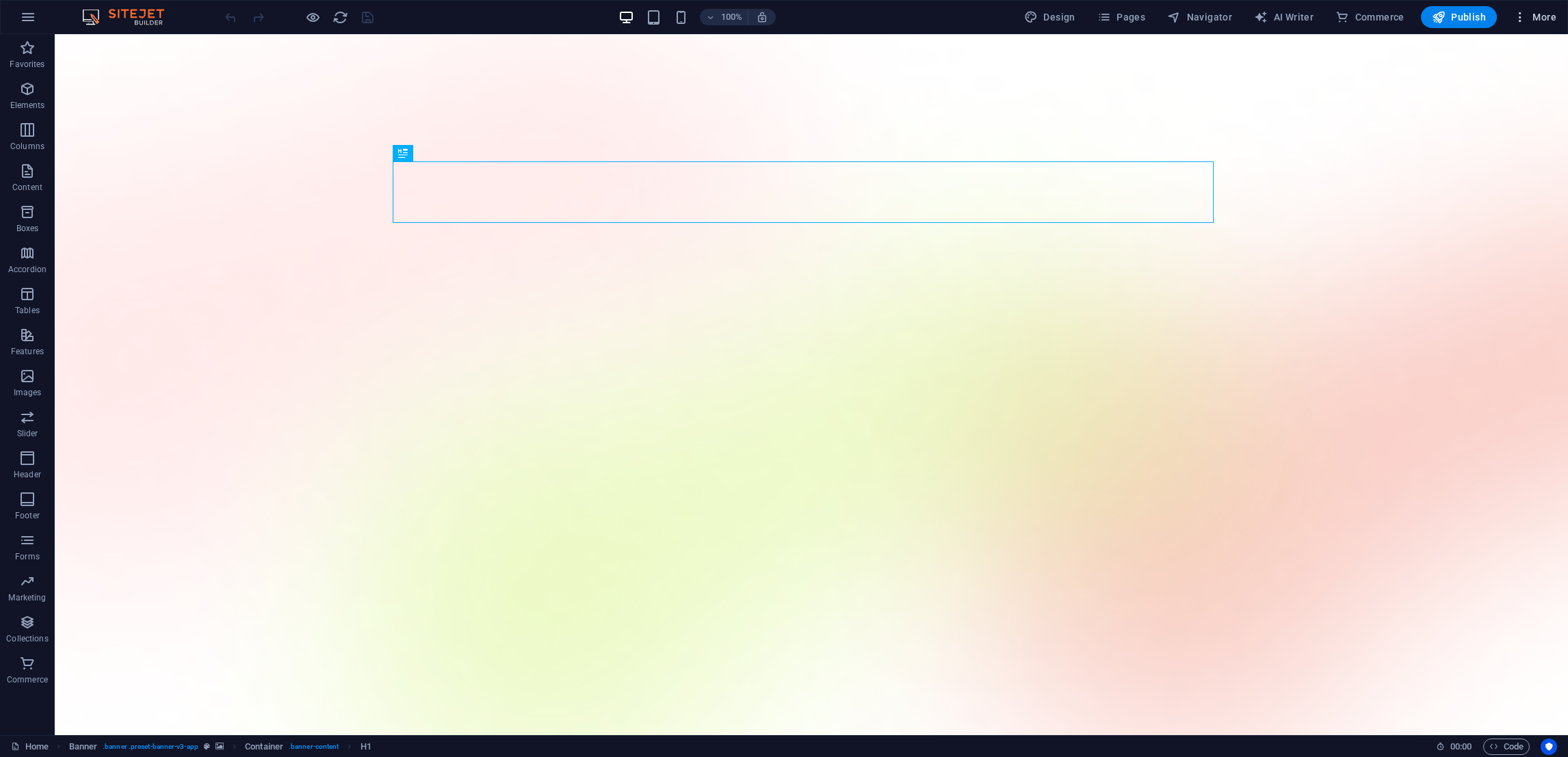 click on "More" at bounding box center [1534, 17] 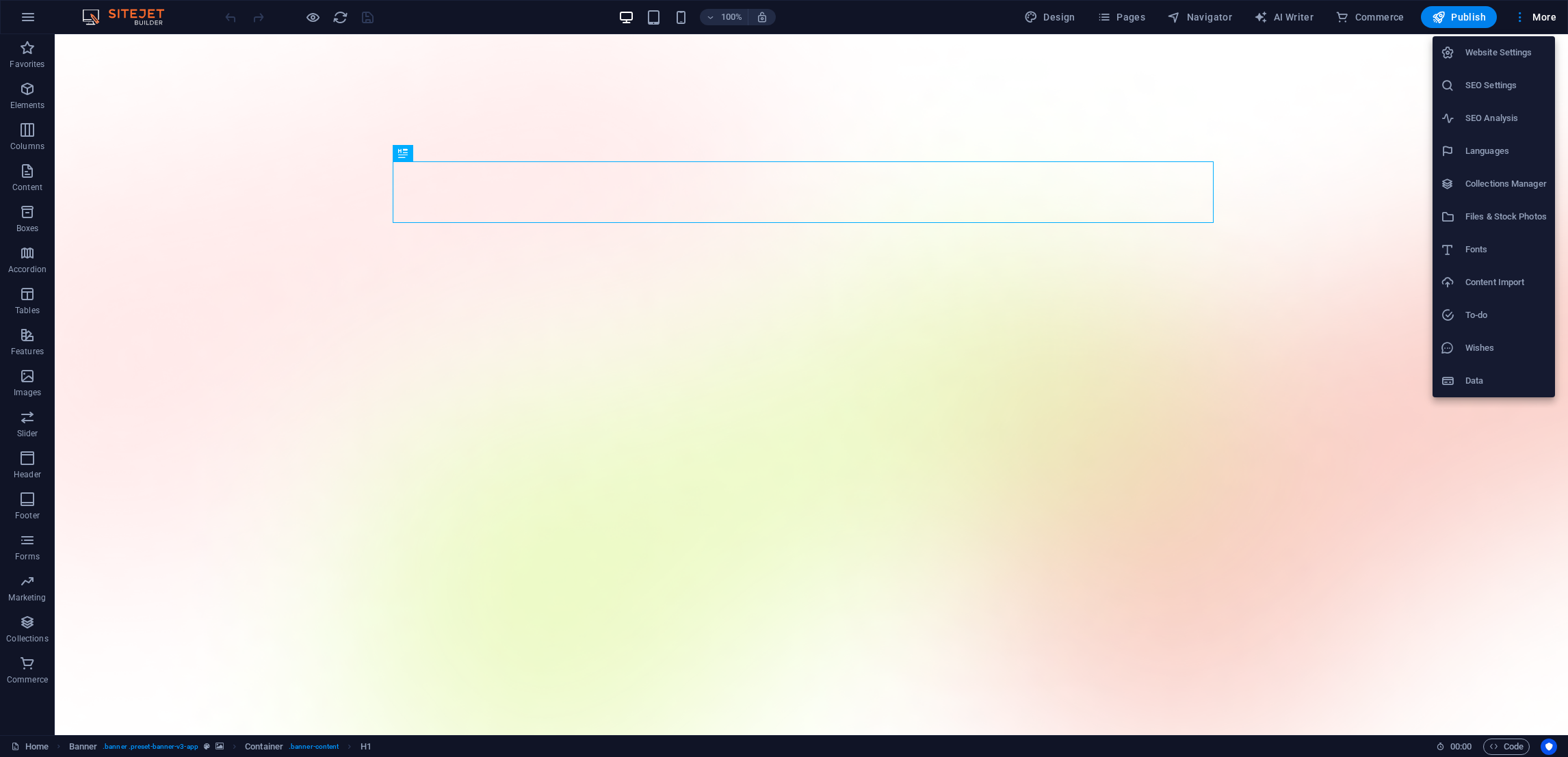 click at bounding box center (784, 378) 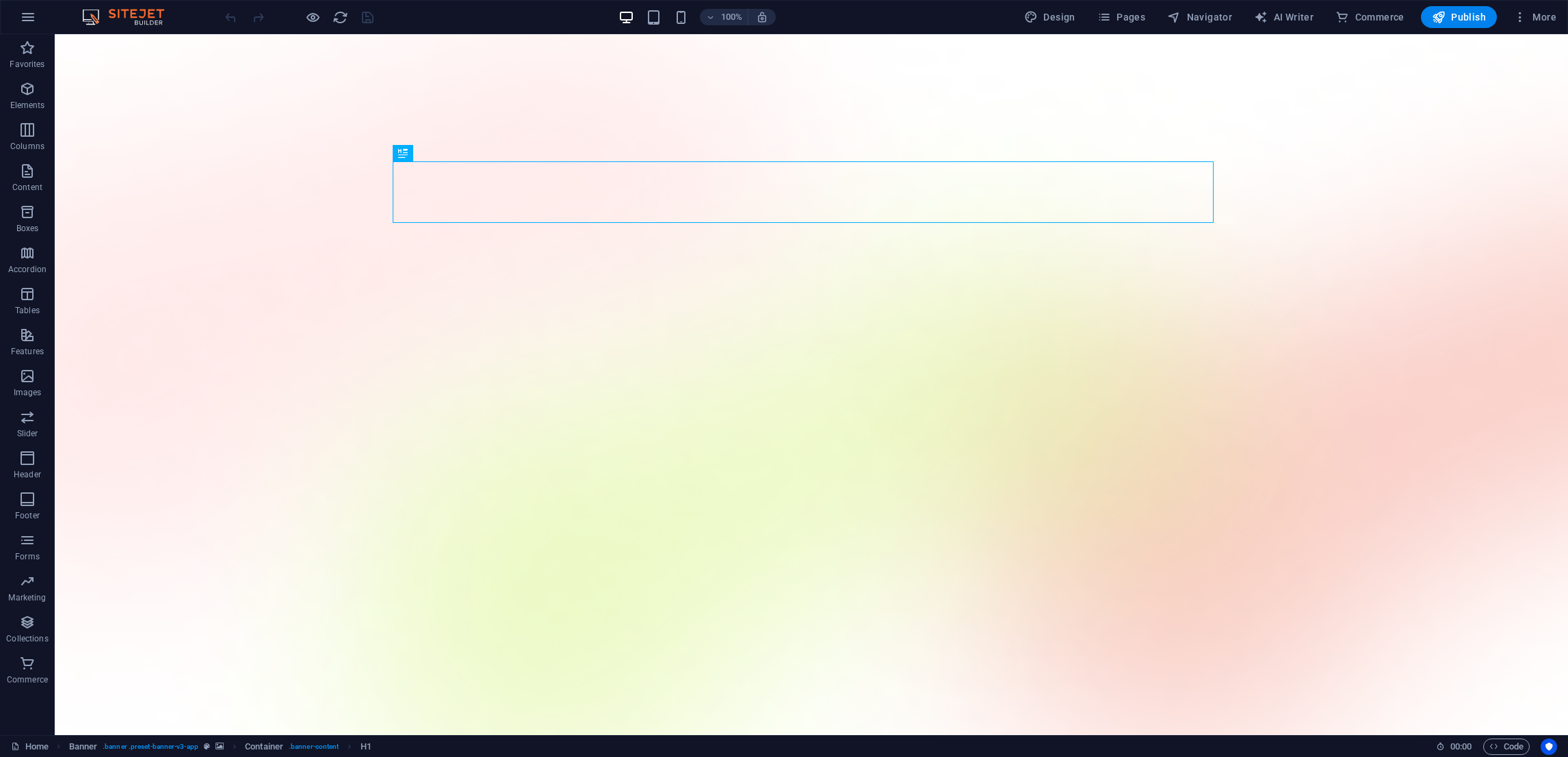 click on "Publish" at bounding box center [1459, 17] 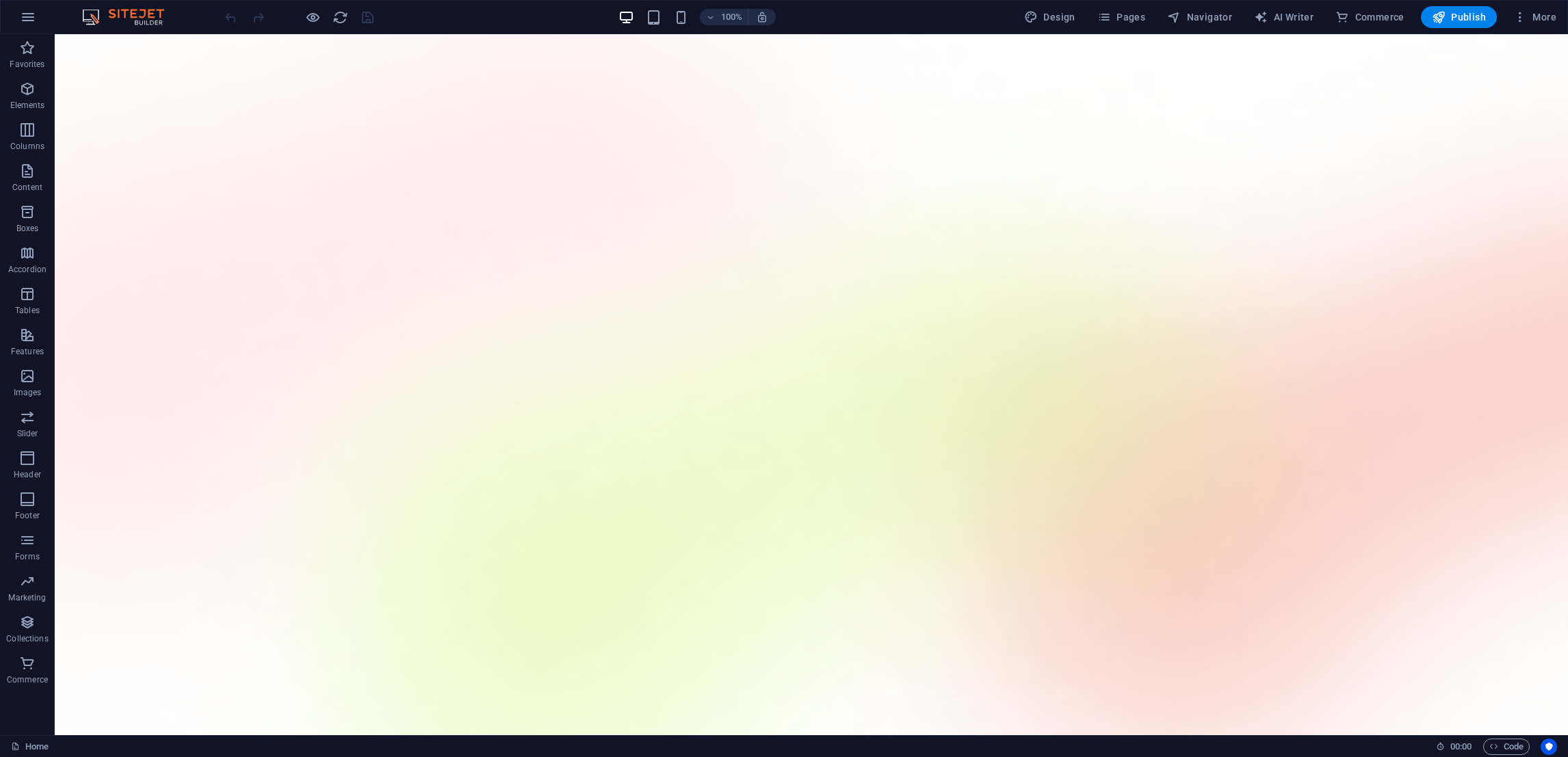 click on "Publish" at bounding box center [1459, 17] 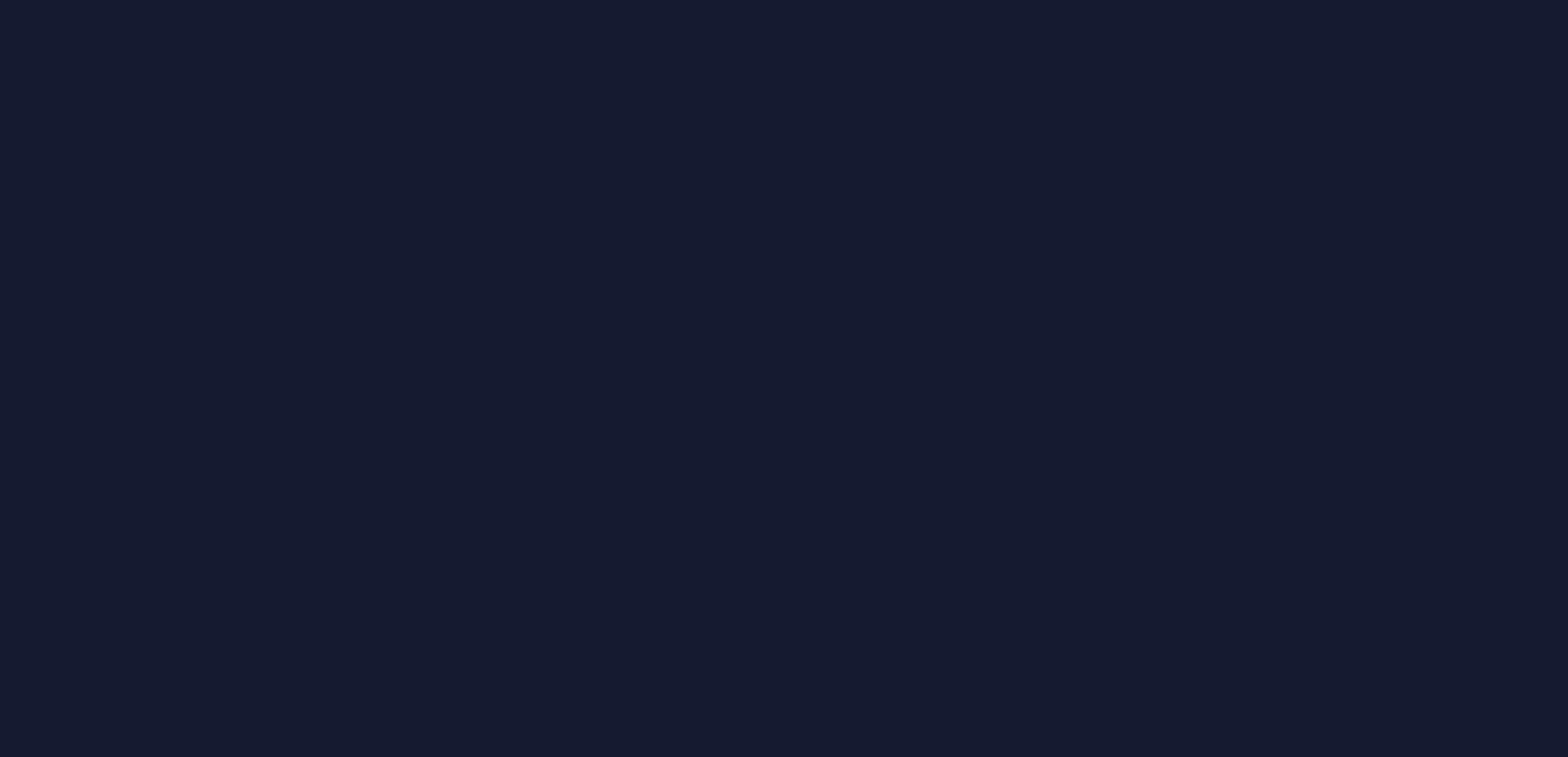 scroll, scrollTop: 0, scrollLeft: 0, axis: both 